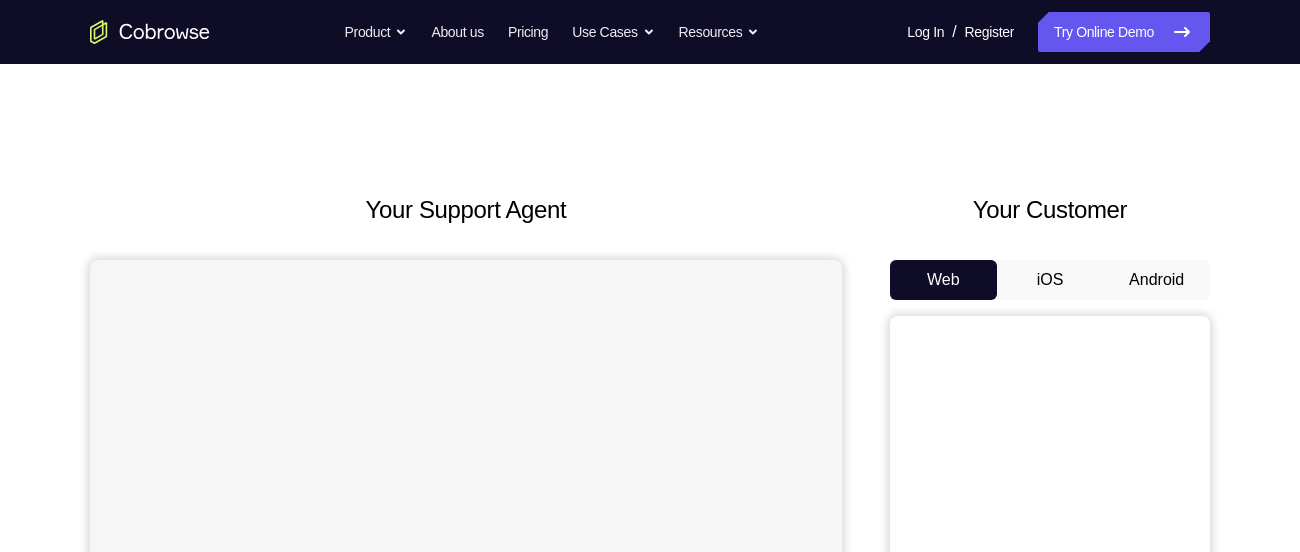 scroll, scrollTop: 0, scrollLeft: 0, axis: both 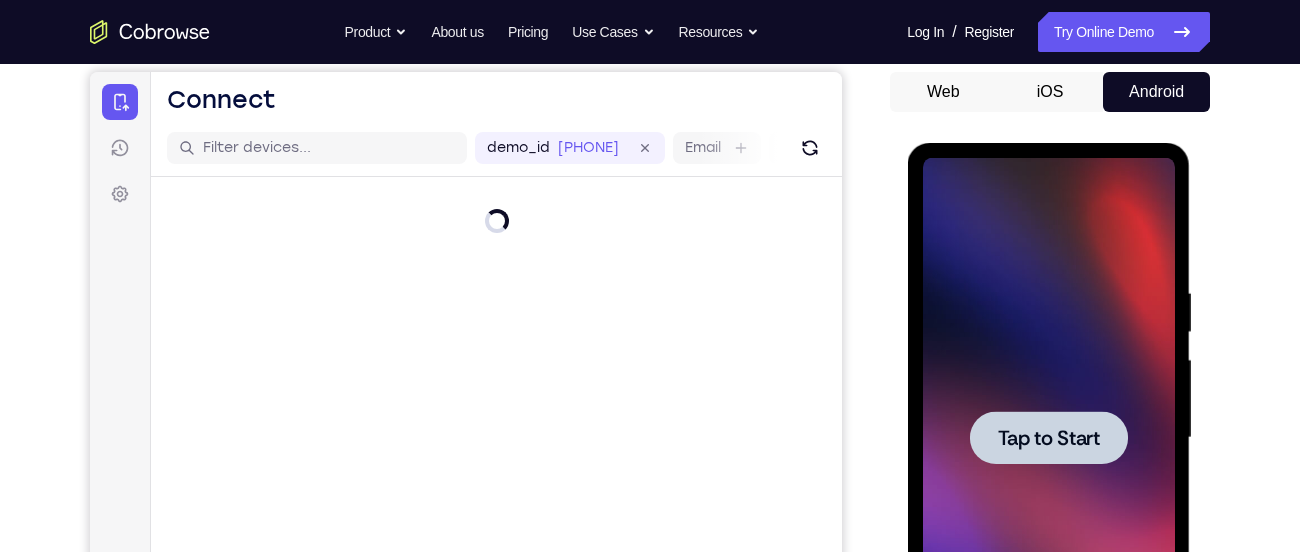 click at bounding box center (1048, 438) 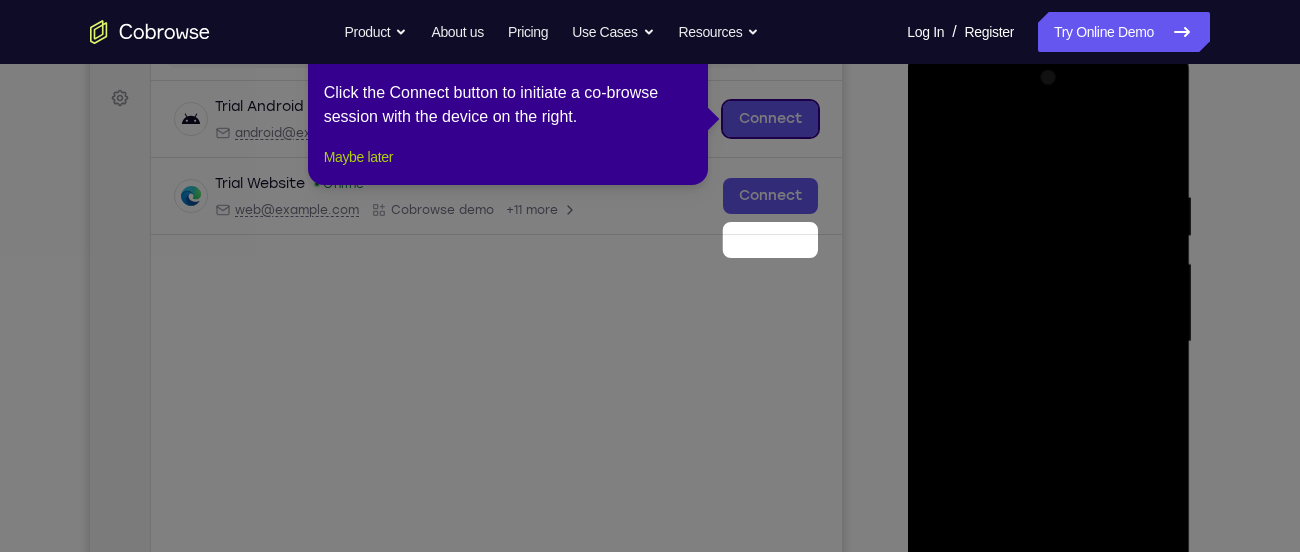 scroll, scrollTop: 163, scrollLeft: 0, axis: vertical 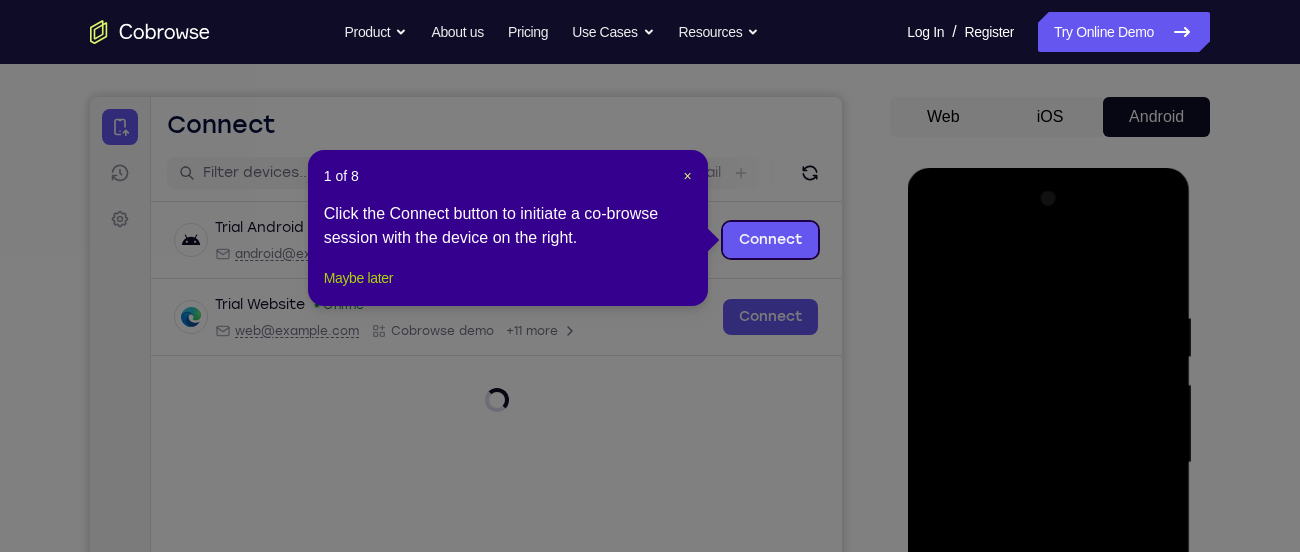 click on "Maybe later" at bounding box center (358, 278) 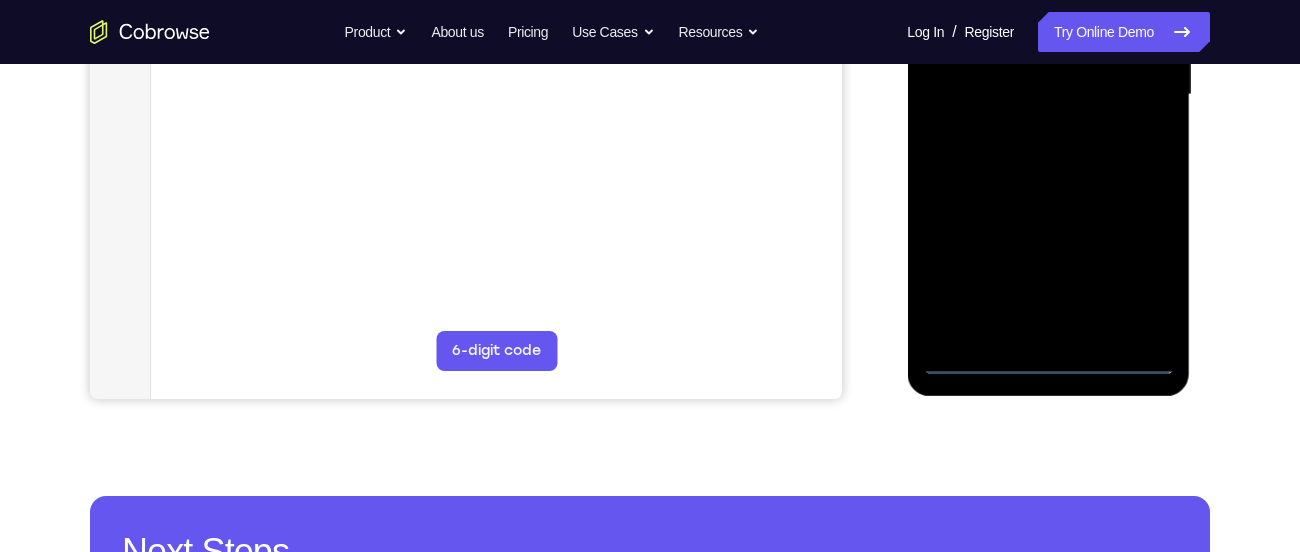 scroll, scrollTop: 532, scrollLeft: 0, axis: vertical 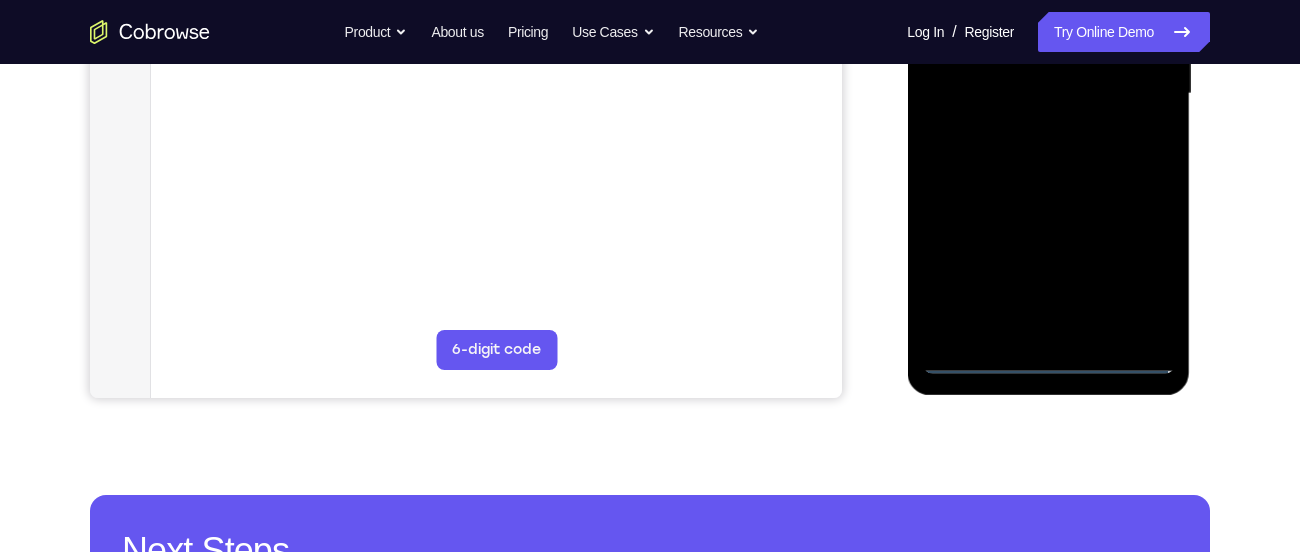 click at bounding box center (1048, 94) 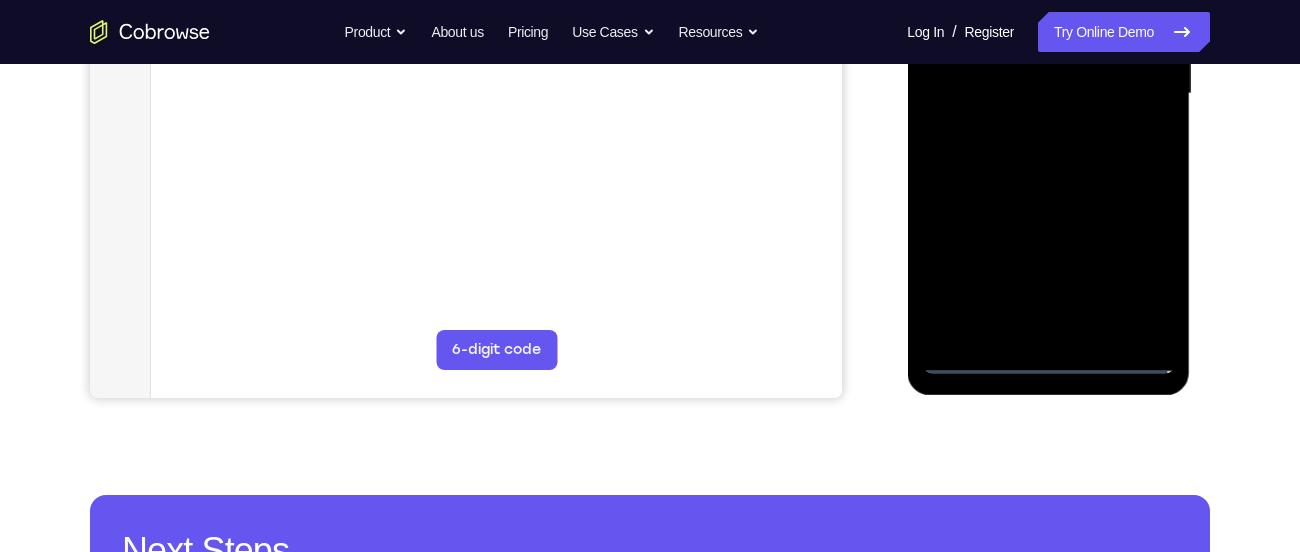 click at bounding box center [1048, 94] 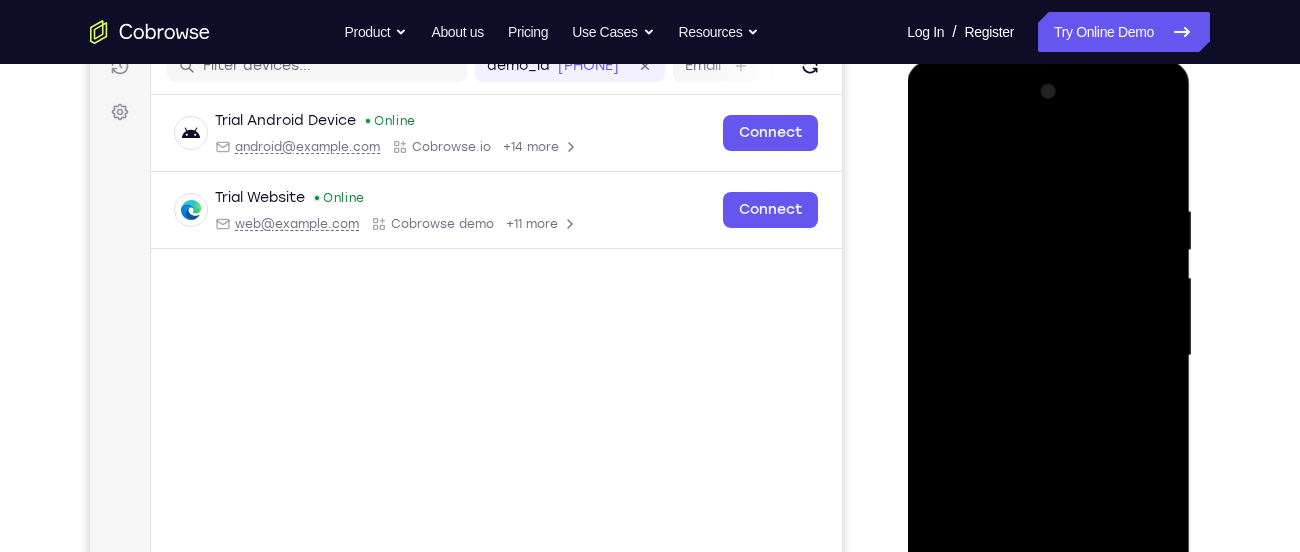 scroll, scrollTop: 265, scrollLeft: 0, axis: vertical 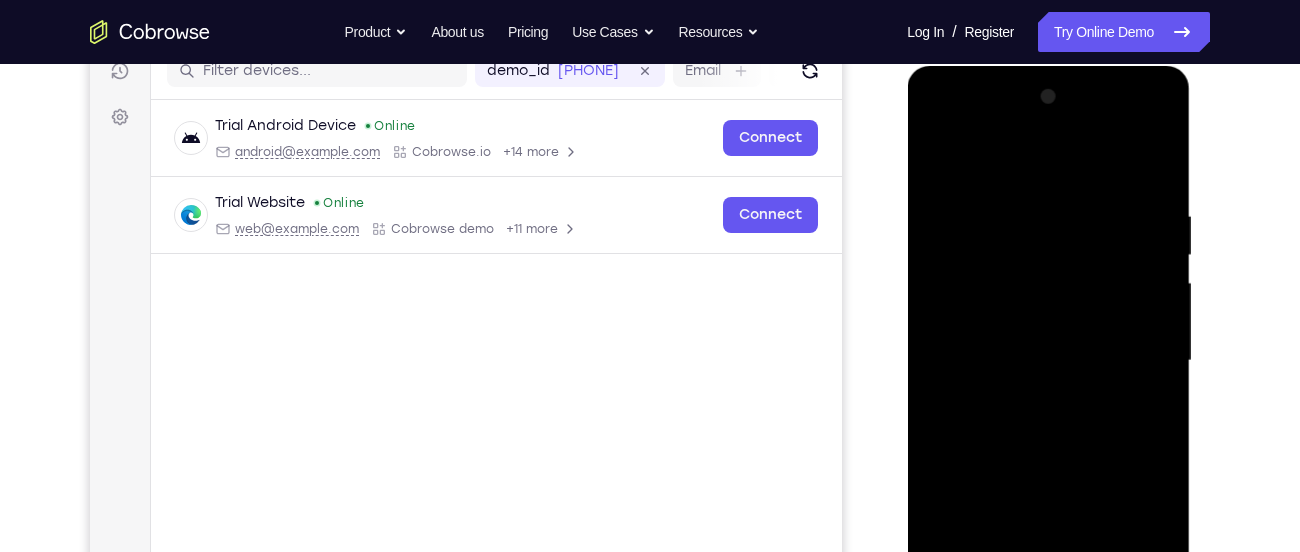 click at bounding box center [1048, 361] 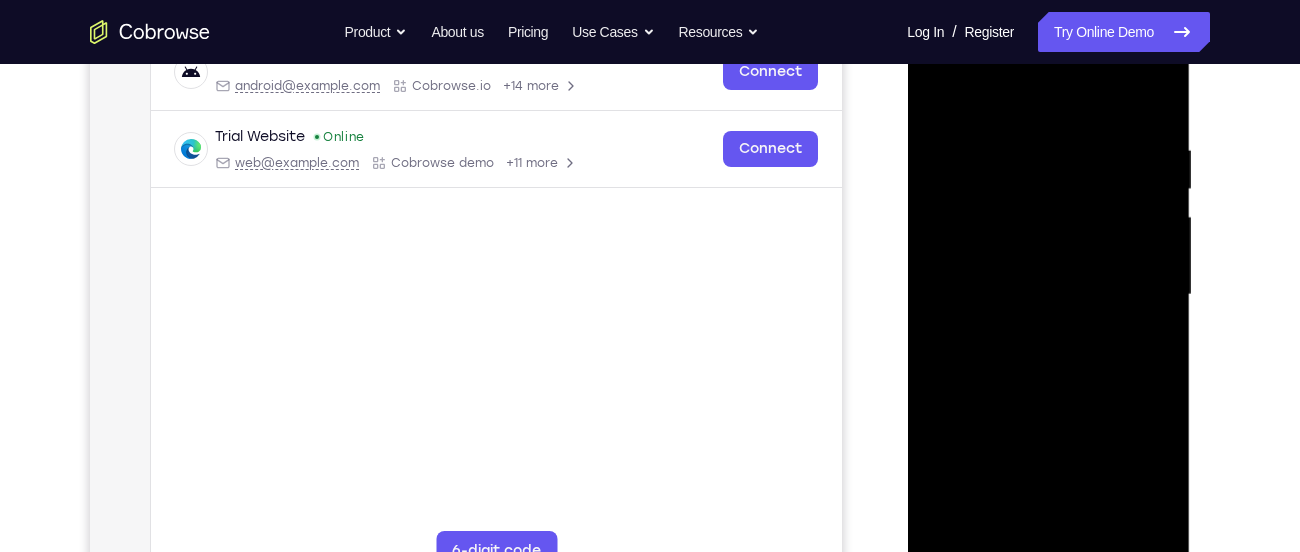 scroll, scrollTop: 334, scrollLeft: 0, axis: vertical 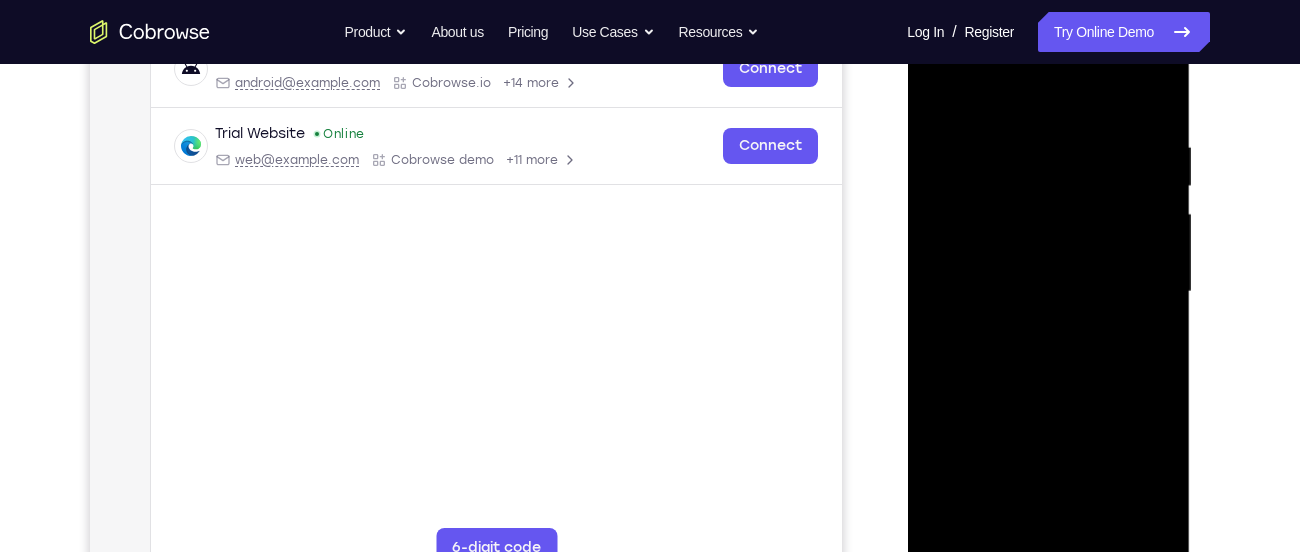 click at bounding box center [1048, 292] 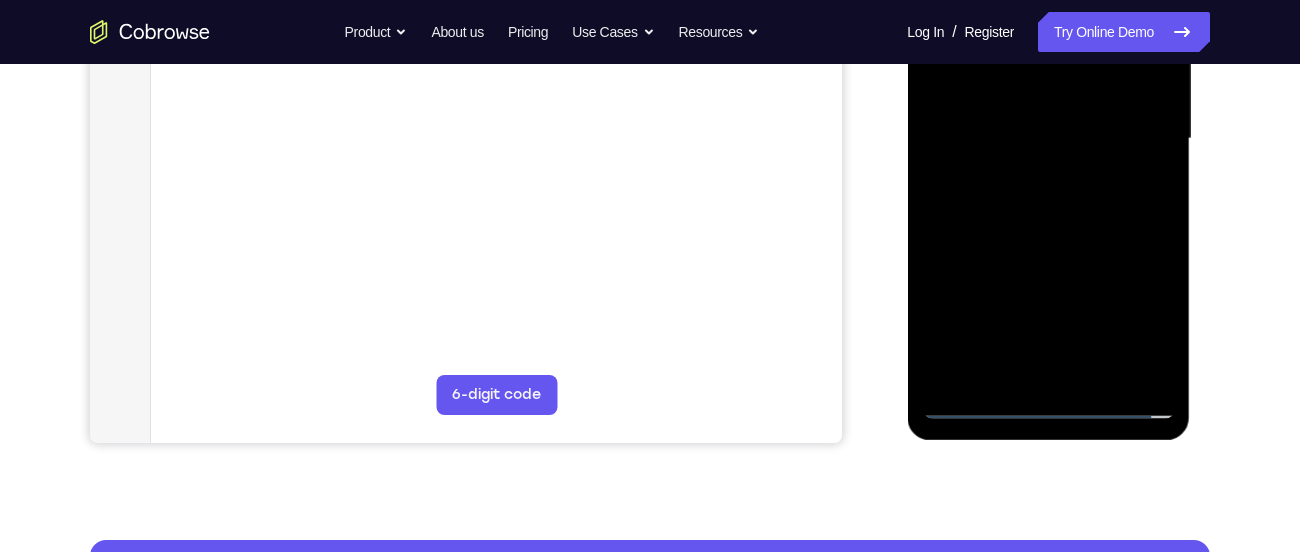scroll, scrollTop: 488, scrollLeft: 0, axis: vertical 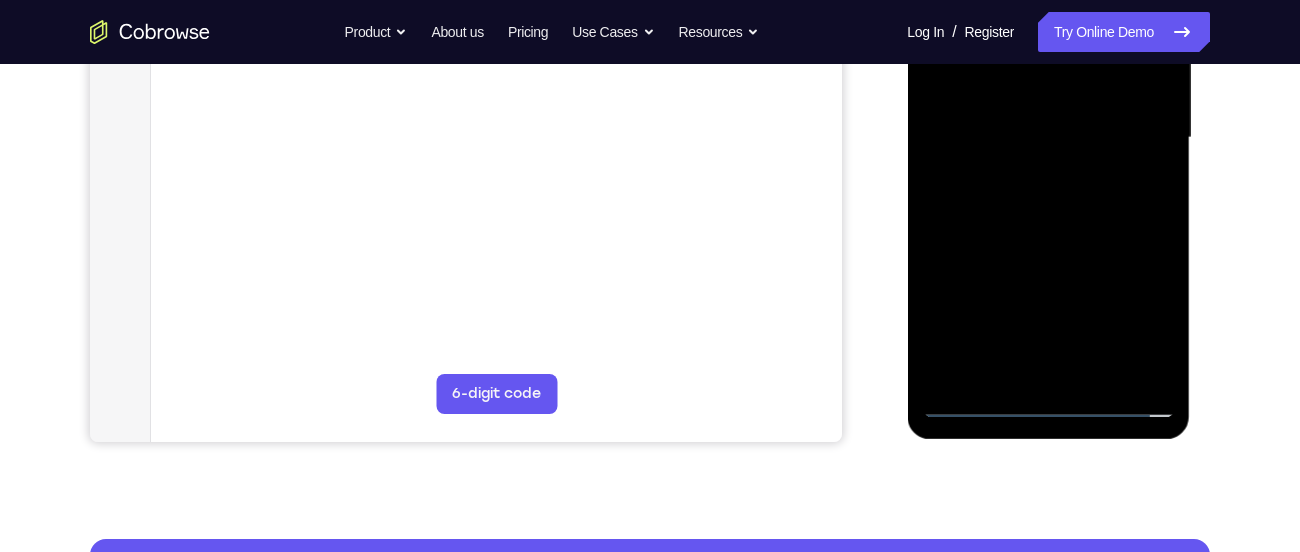 click at bounding box center [1048, 138] 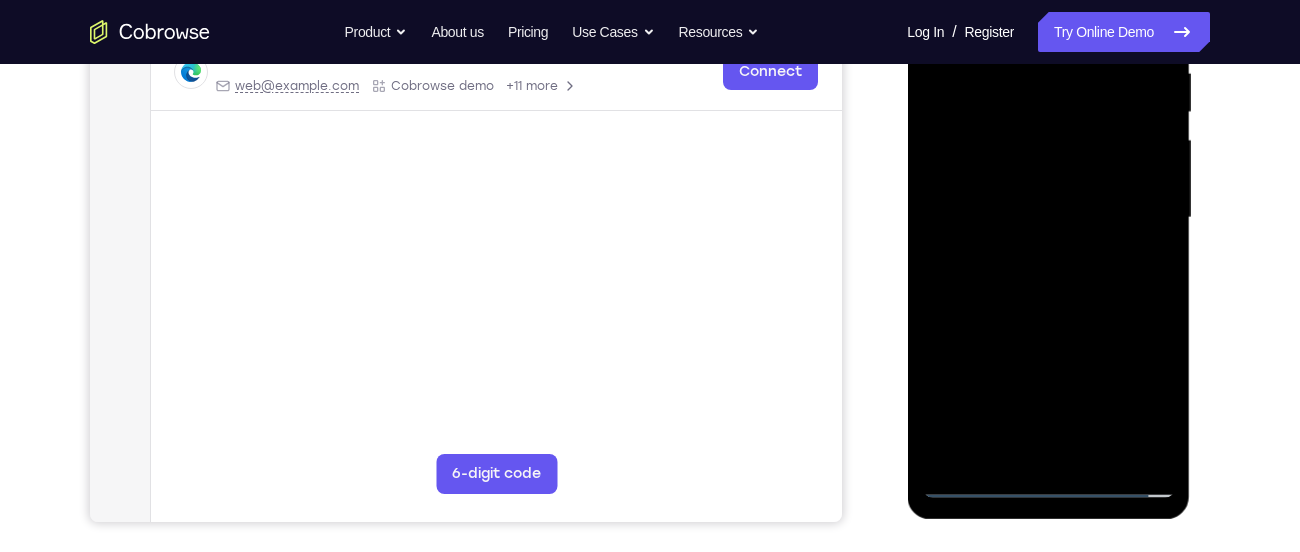 click at bounding box center [1048, 218] 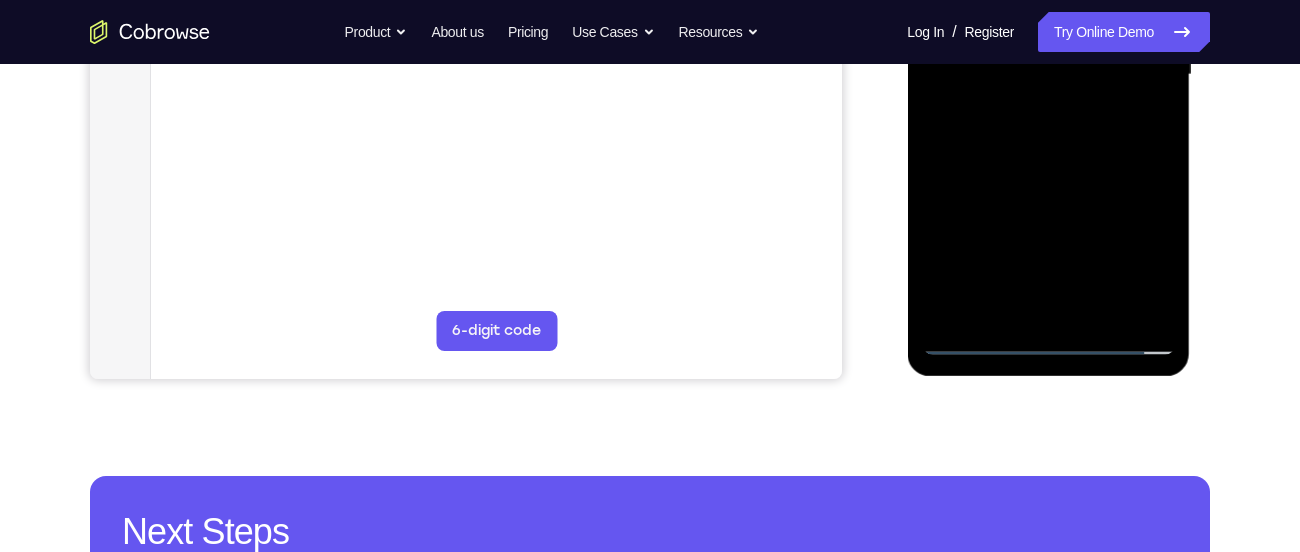 scroll, scrollTop: 598, scrollLeft: 0, axis: vertical 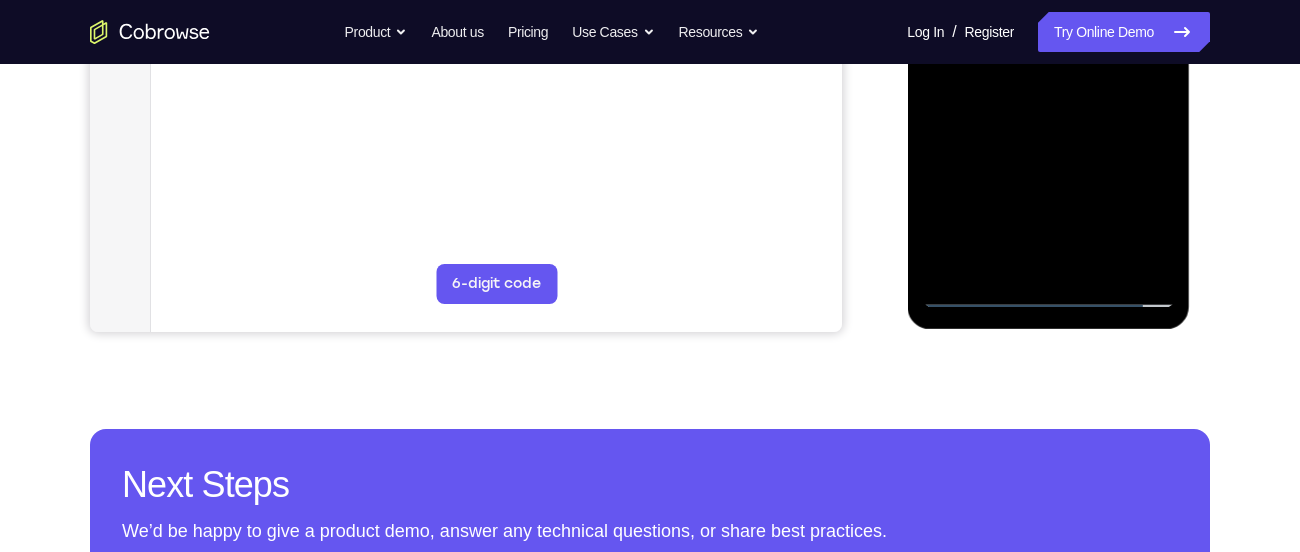 click at bounding box center [1048, 28] 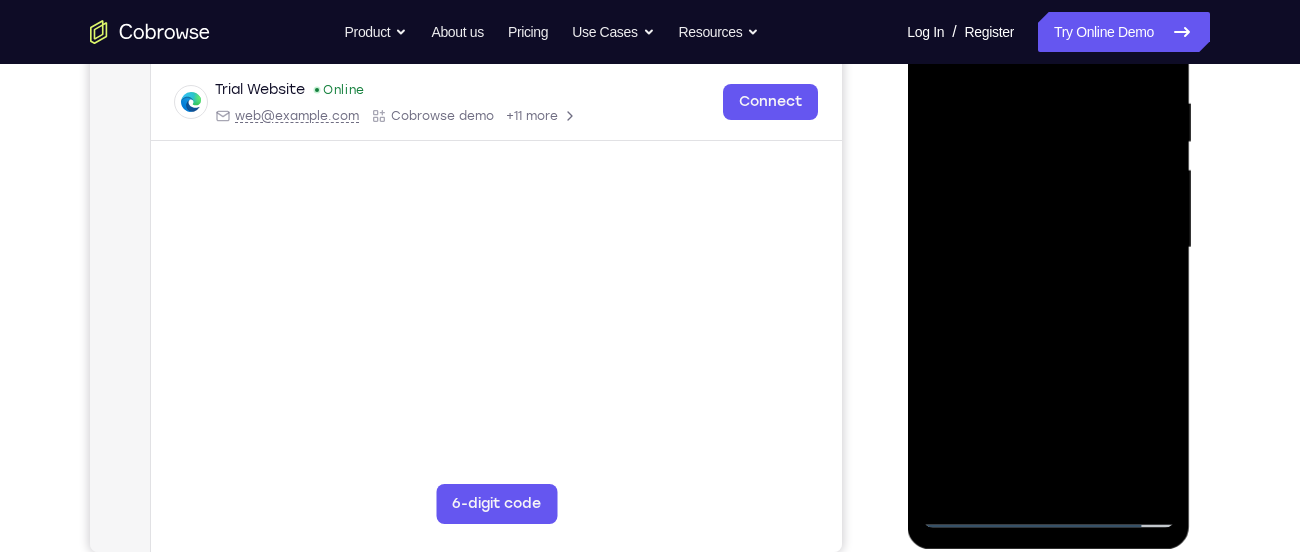 scroll, scrollTop: 377, scrollLeft: 0, axis: vertical 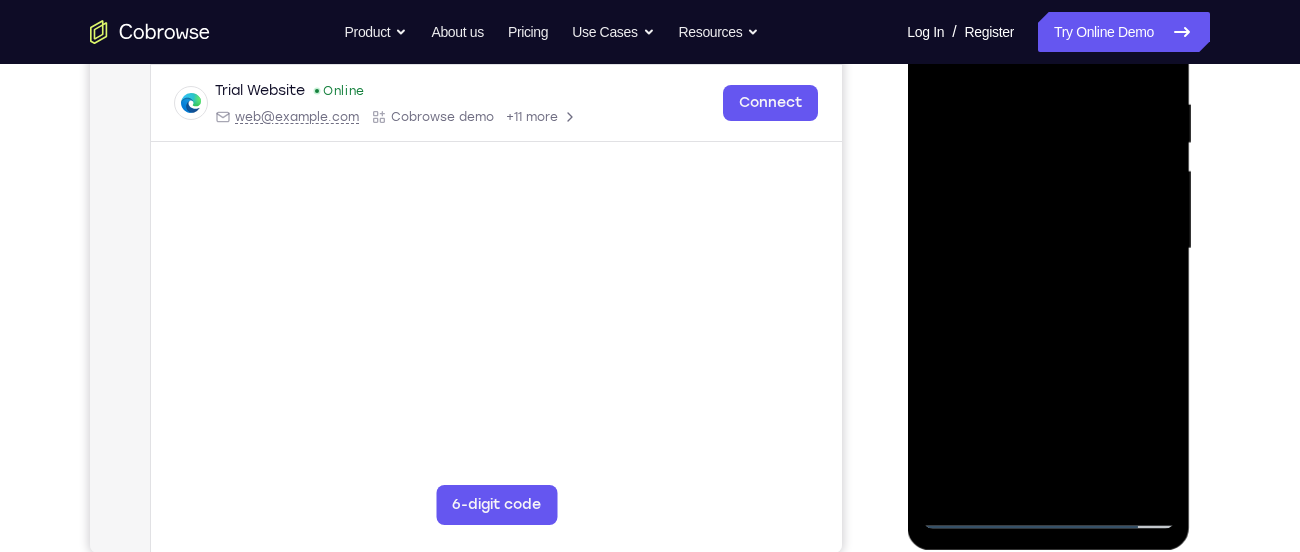click at bounding box center [1048, 249] 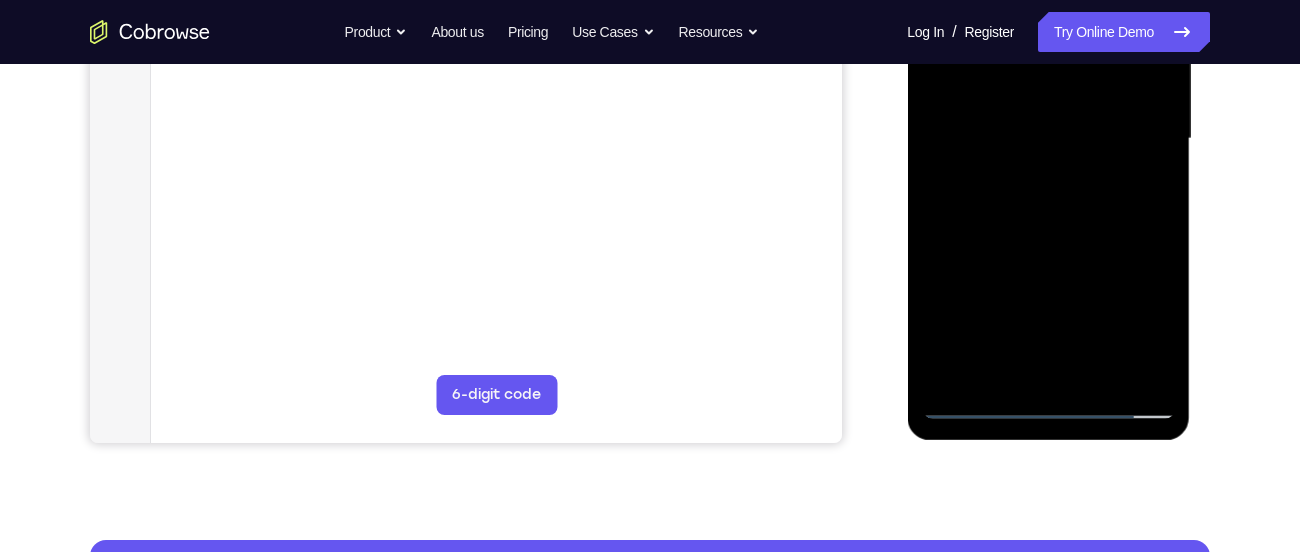 scroll, scrollTop: 521, scrollLeft: 0, axis: vertical 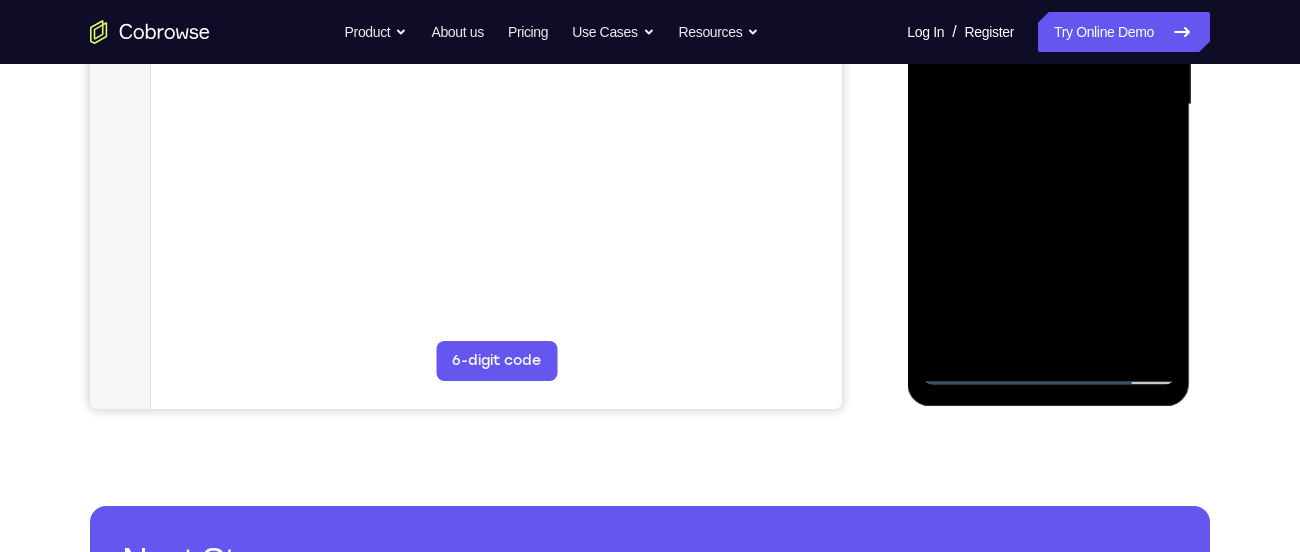 click at bounding box center [1048, 105] 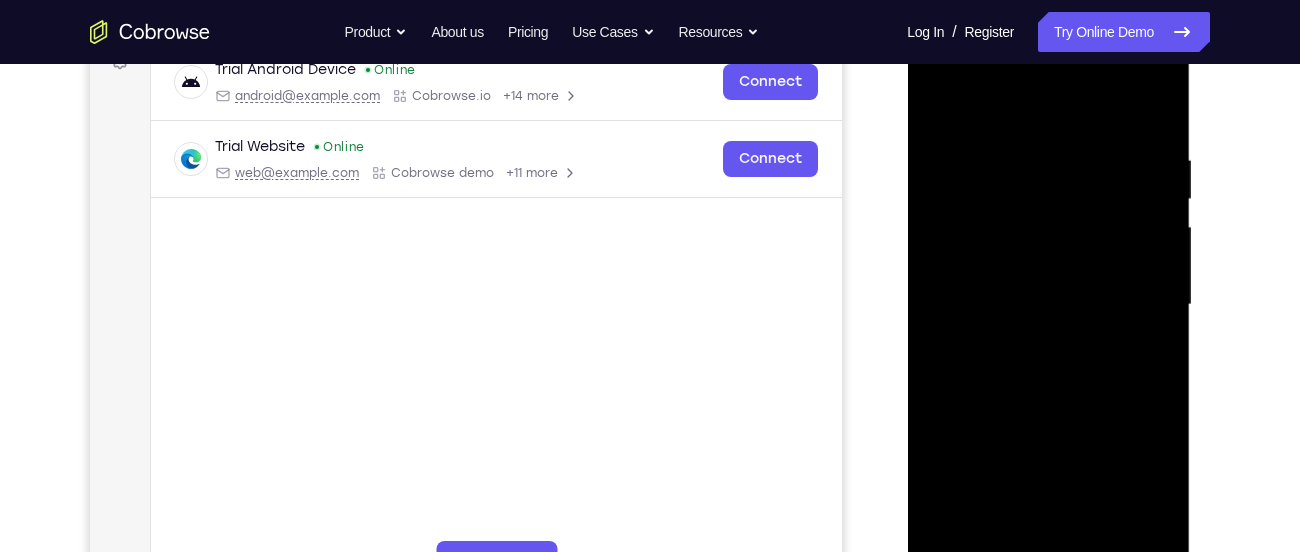 scroll, scrollTop: 320, scrollLeft: 0, axis: vertical 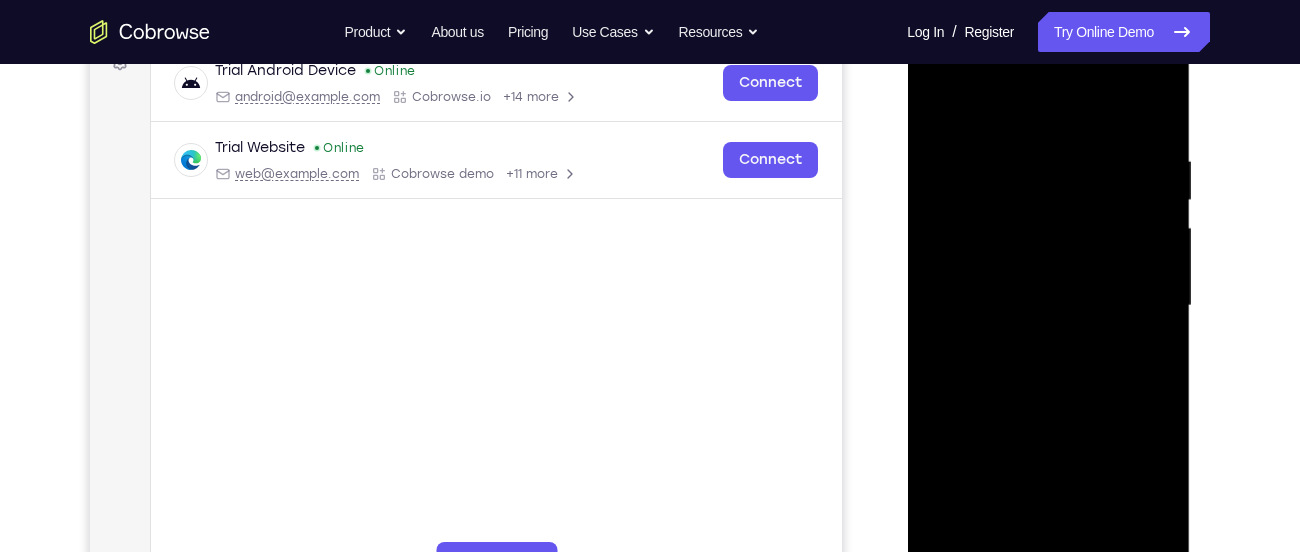 click at bounding box center (1048, 306) 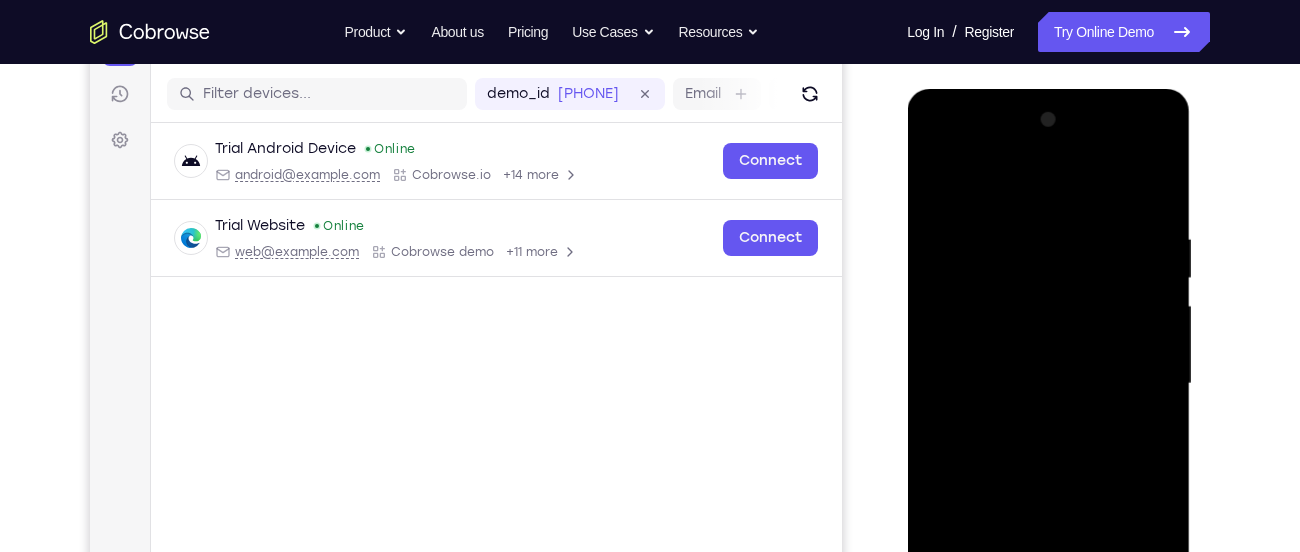 scroll, scrollTop: 245, scrollLeft: 0, axis: vertical 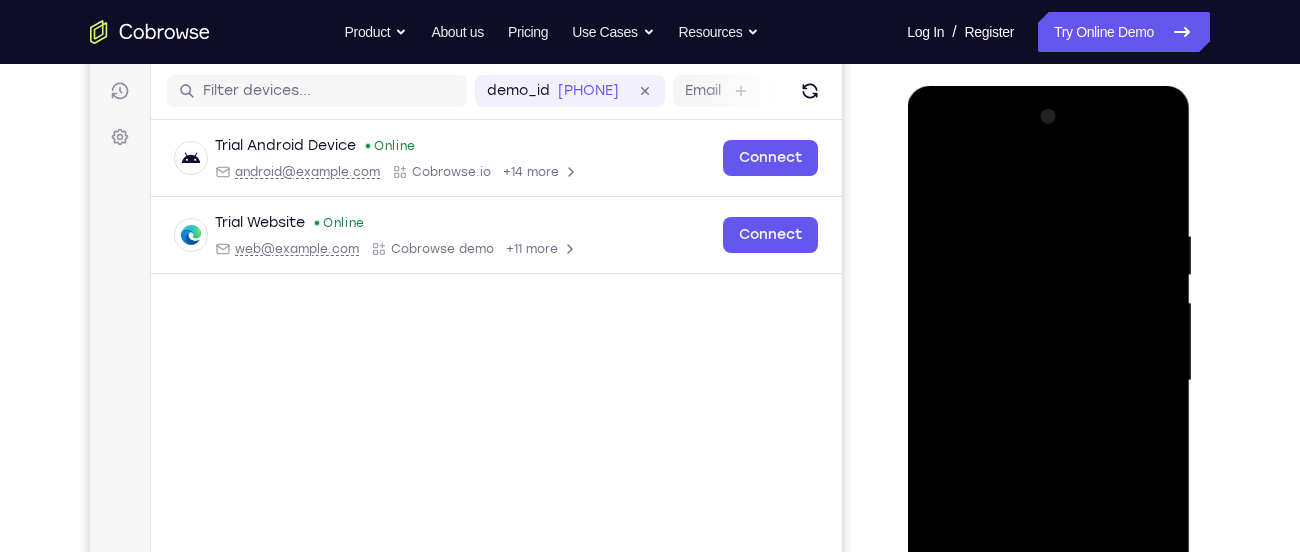 click at bounding box center [1048, 381] 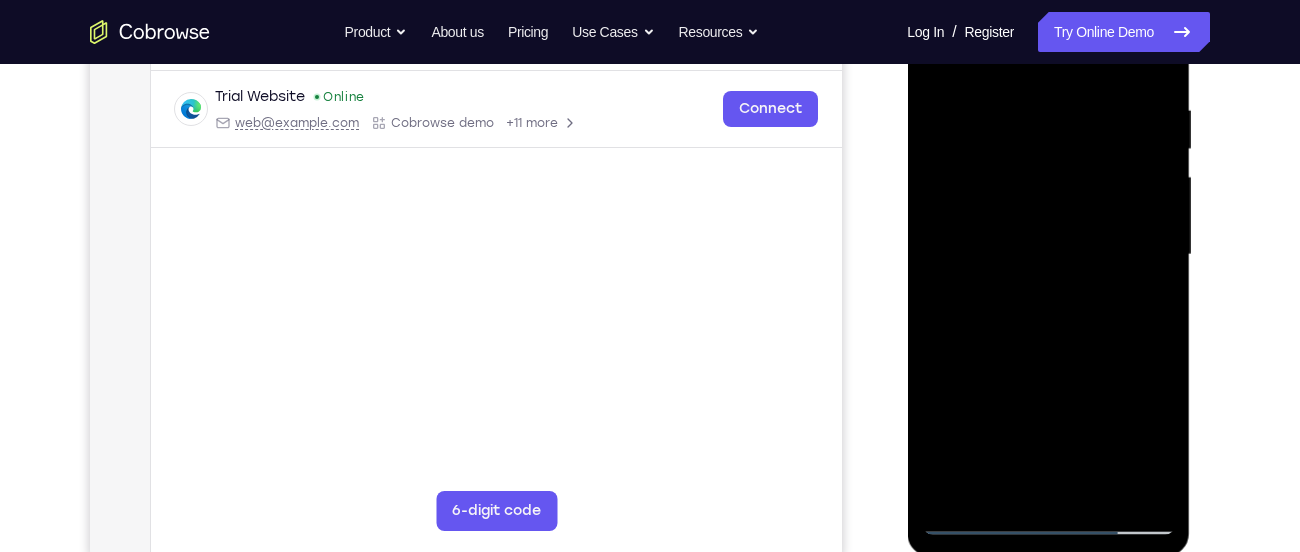 scroll, scrollTop: 372, scrollLeft: 0, axis: vertical 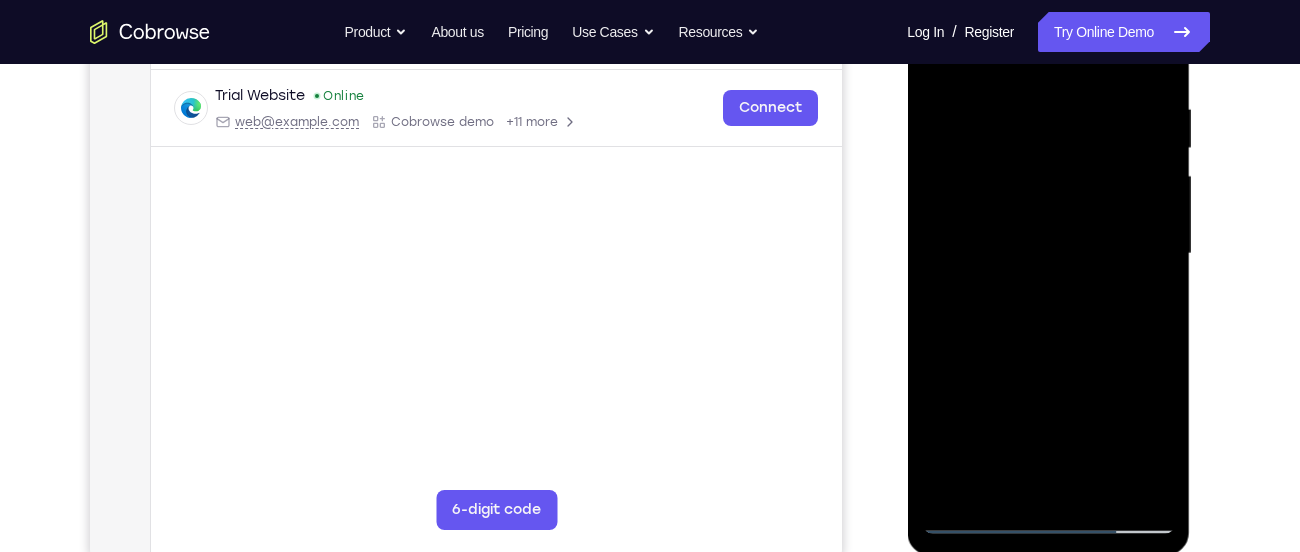 click at bounding box center (1048, 254) 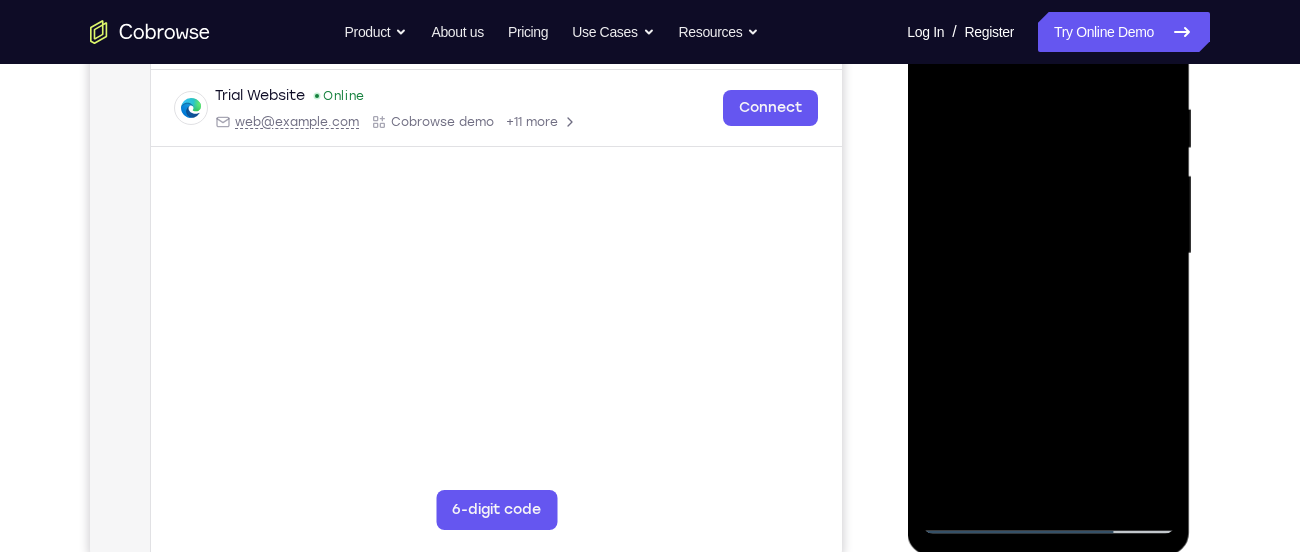 click at bounding box center [1048, 254] 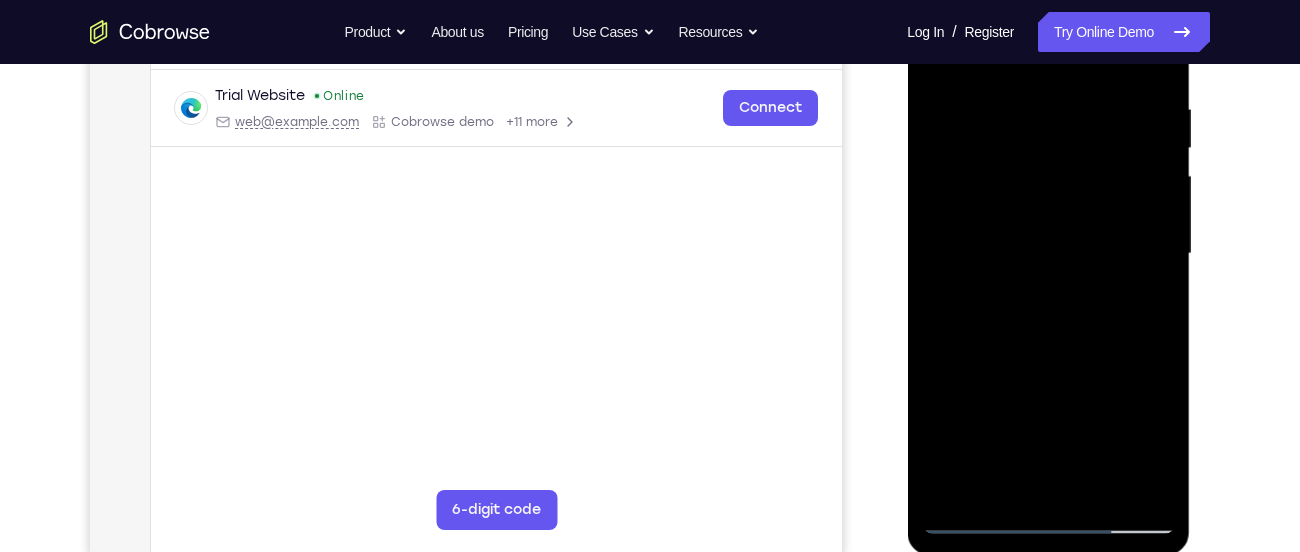 click at bounding box center [1048, 254] 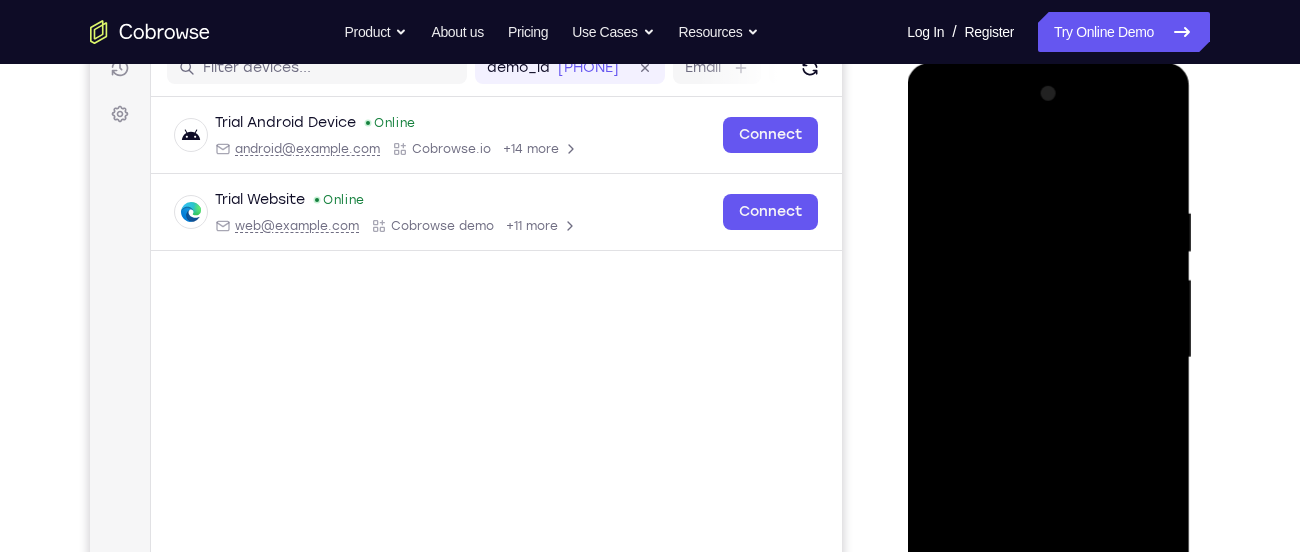 scroll, scrollTop: 266, scrollLeft: 0, axis: vertical 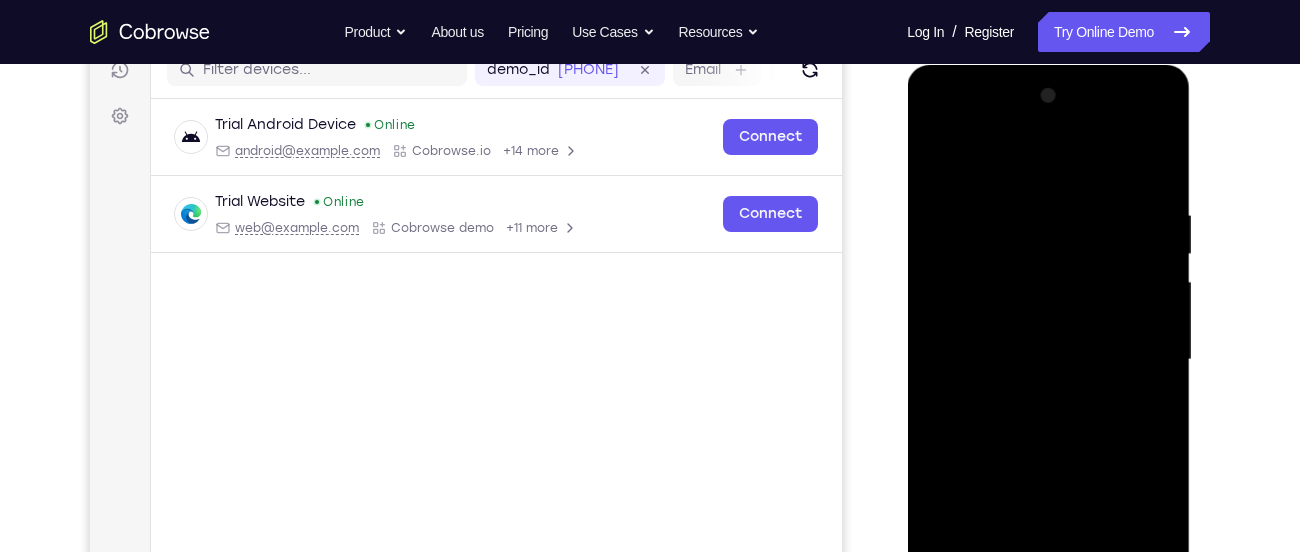 click at bounding box center (1048, 360) 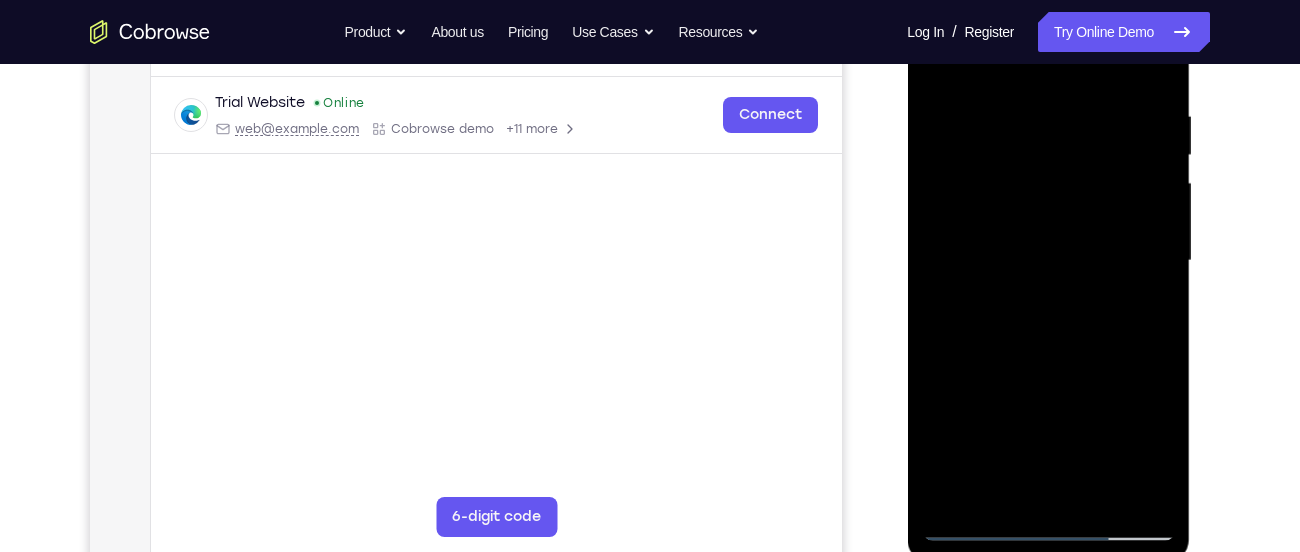 scroll, scrollTop: 382, scrollLeft: 0, axis: vertical 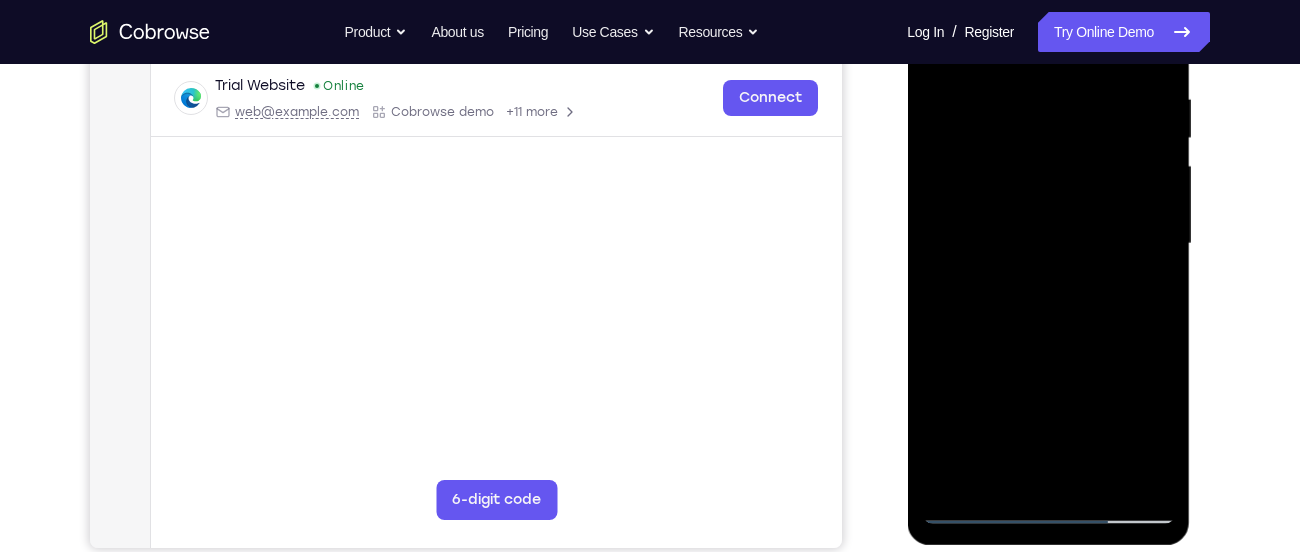 click at bounding box center (1048, 244) 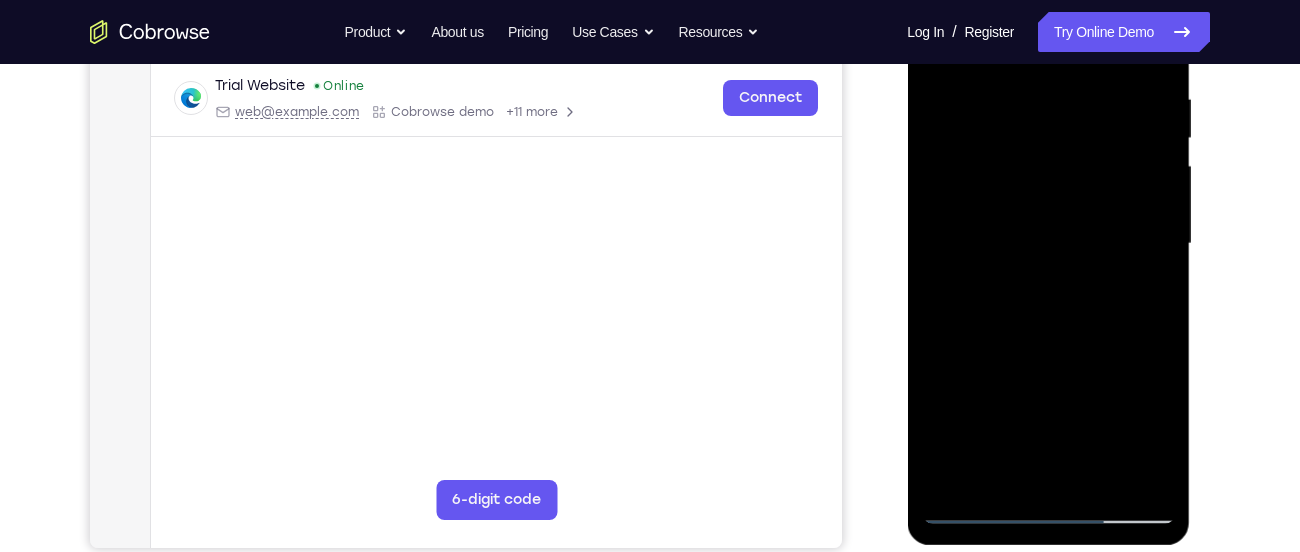 scroll, scrollTop: 381, scrollLeft: 0, axis: vertical 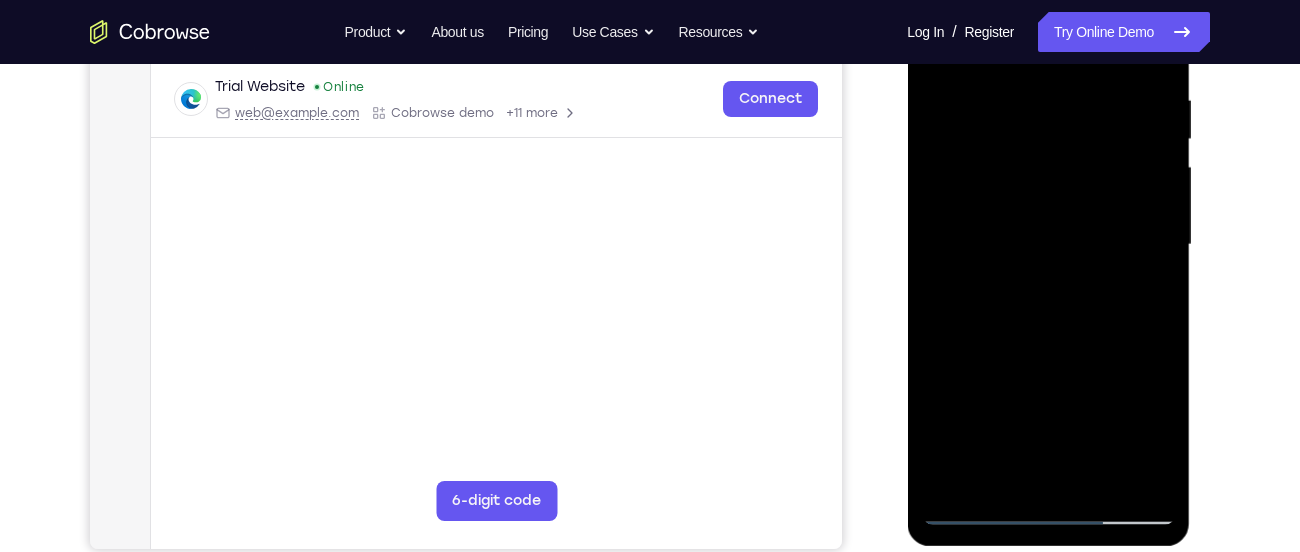 click at bounding box center (1048, 245) 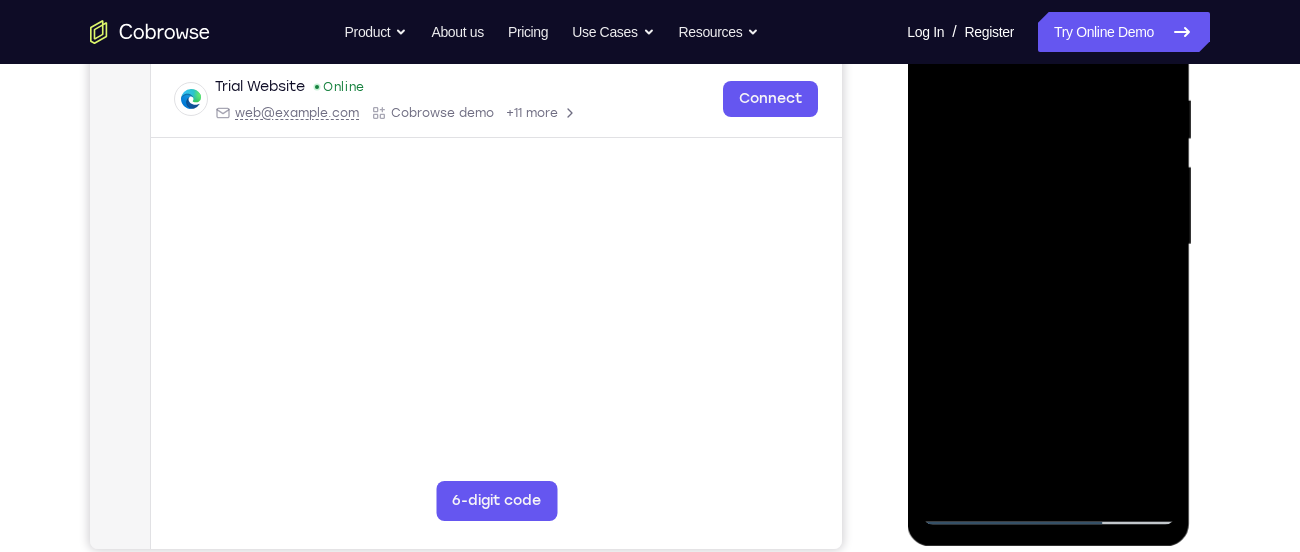 scroll, scrollTop: 305, scrollLeft: 0, axis: vertical 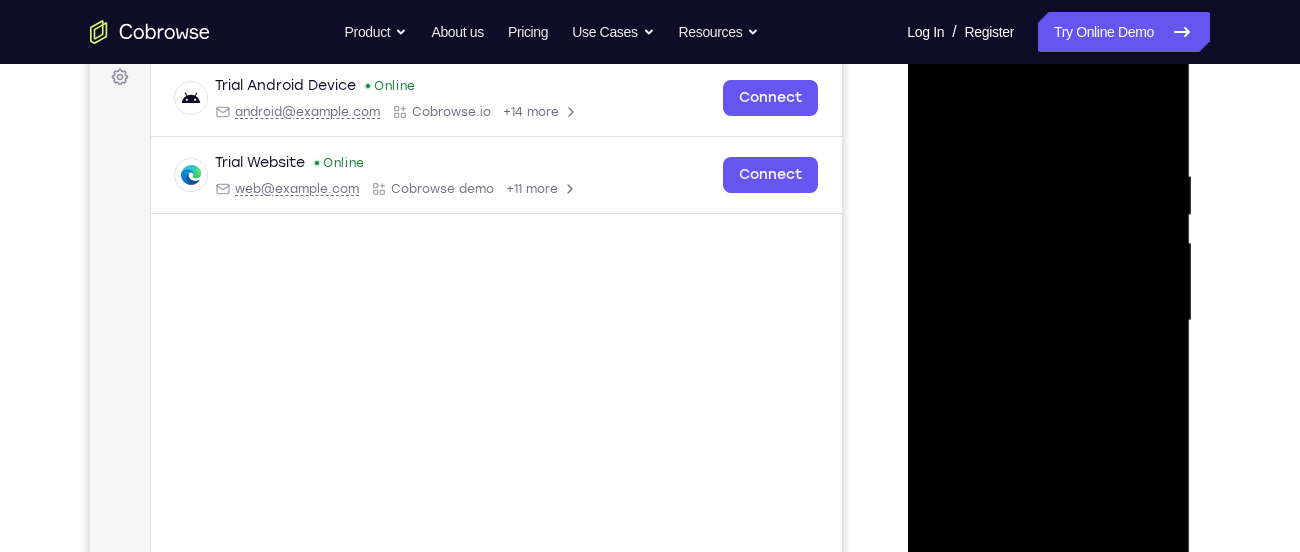 click at bounding box center (1048, 321) 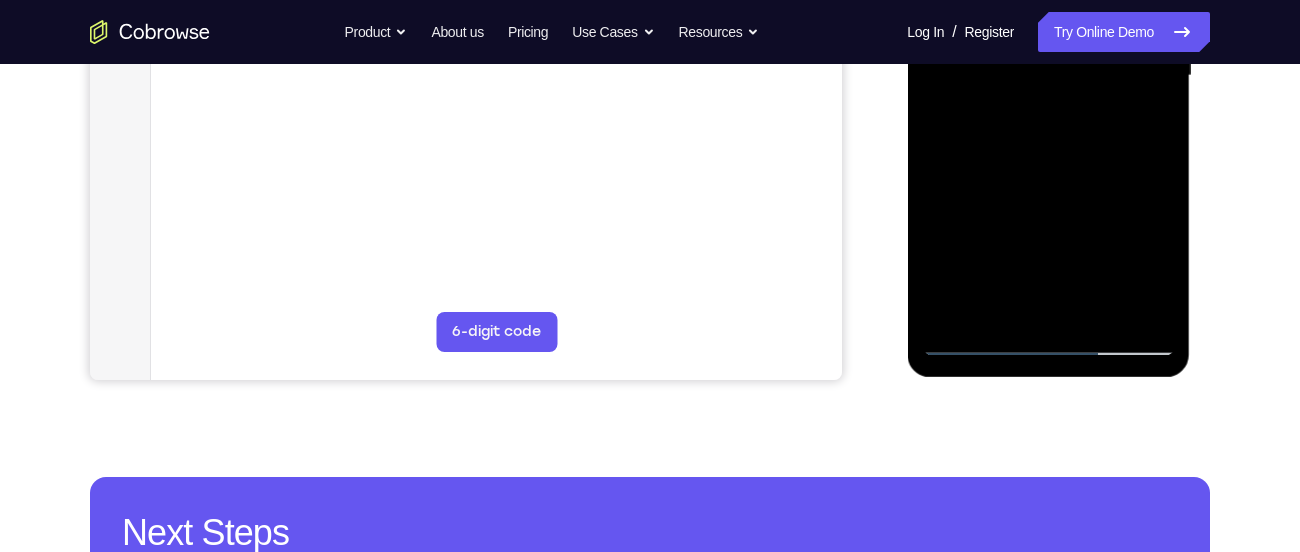 scroll, scrollTop: 552, scrollLeft: 0, axis: vertical 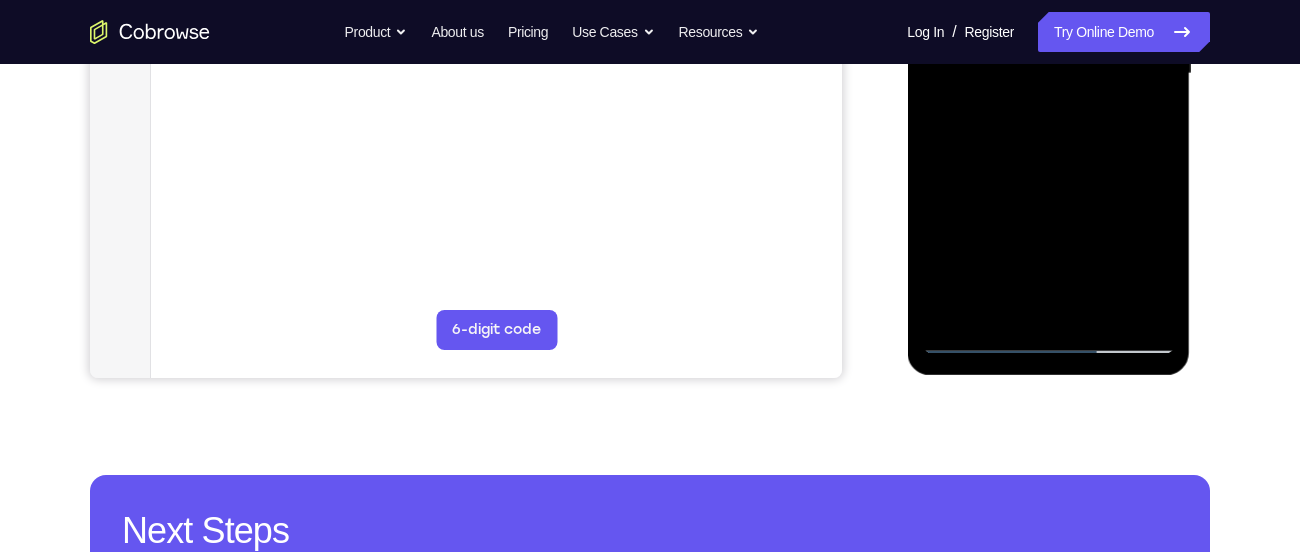 click at bounding box center (1048, 74) 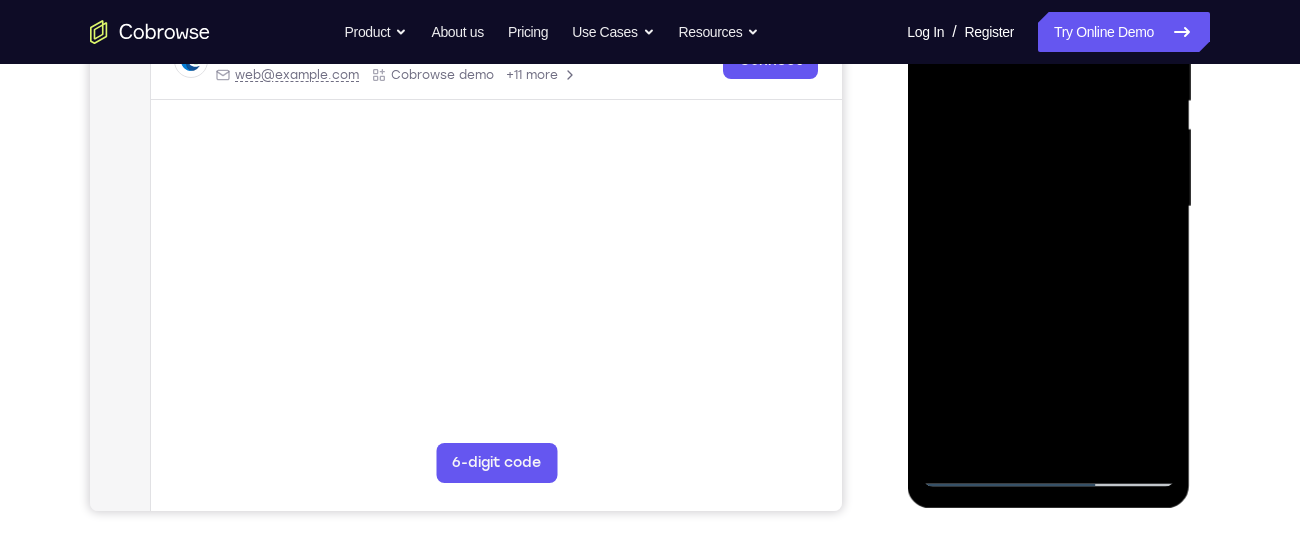 scroll, scrollTop: 418, scrollLeft: 0, axis: vertical 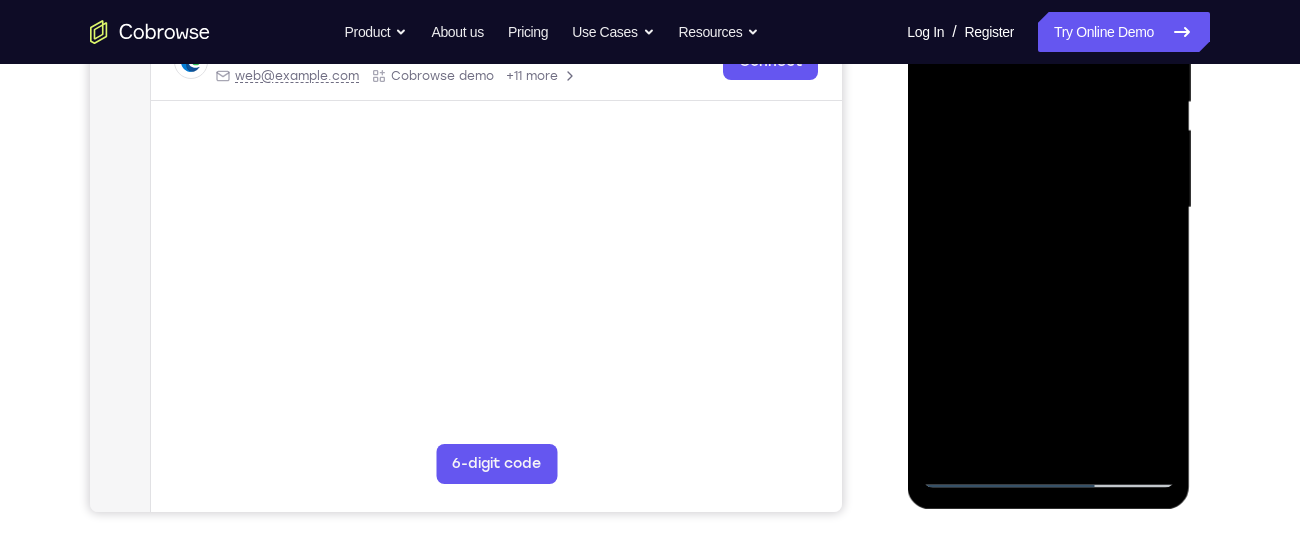 click at bounding box center [1048, 208] 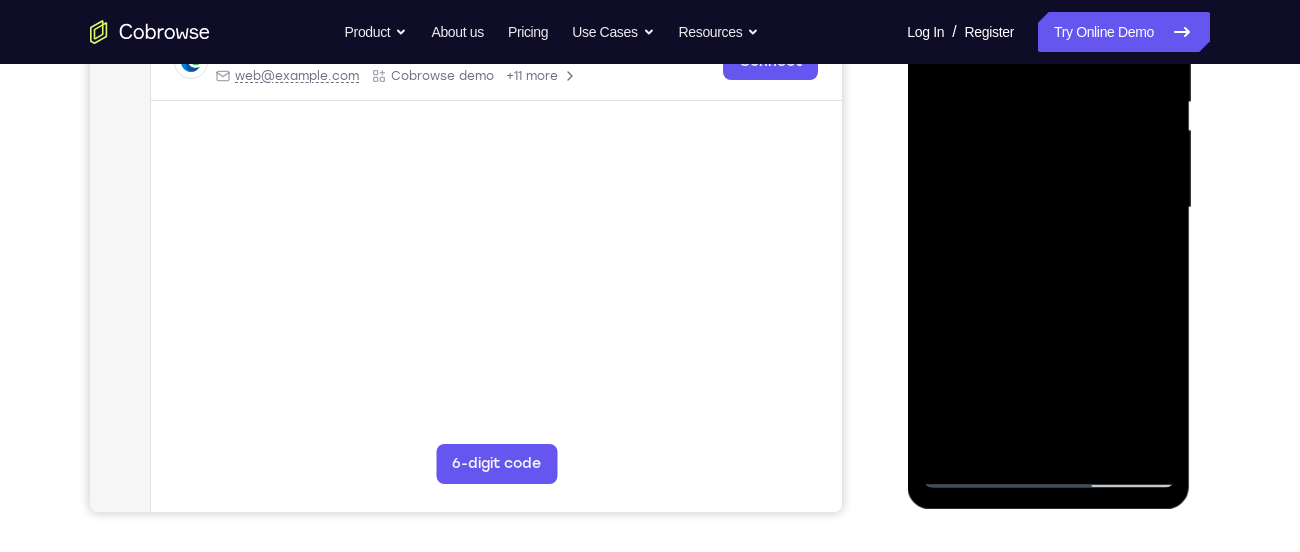 click at bounding box center (1048, 208) 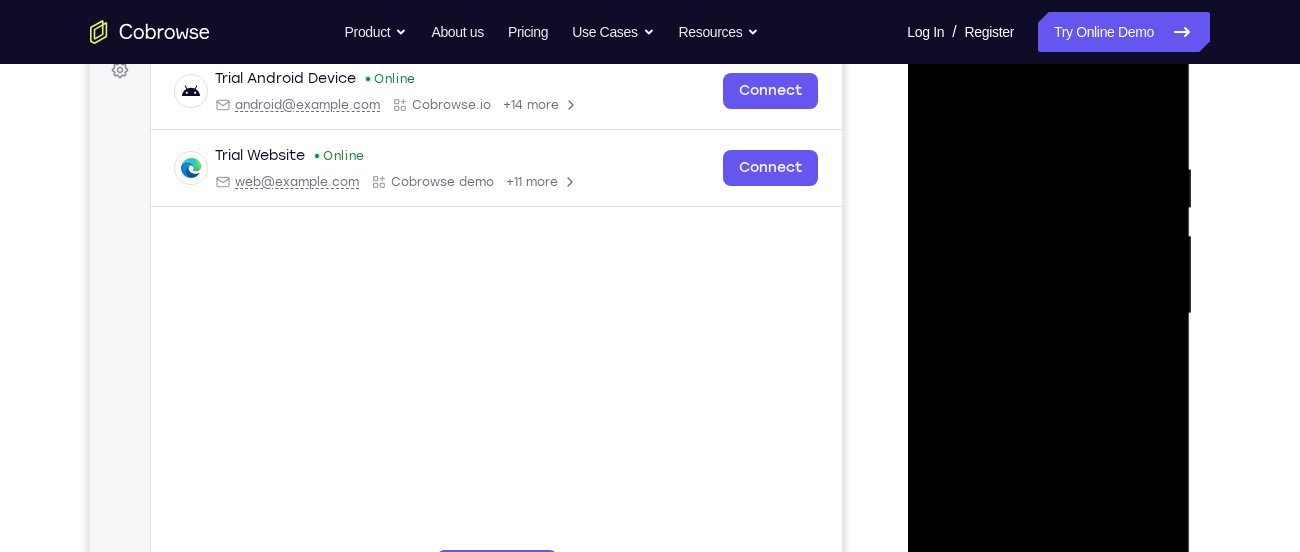 scroll, scrollTop: 311, scrollLeft: 0, axis: vertical 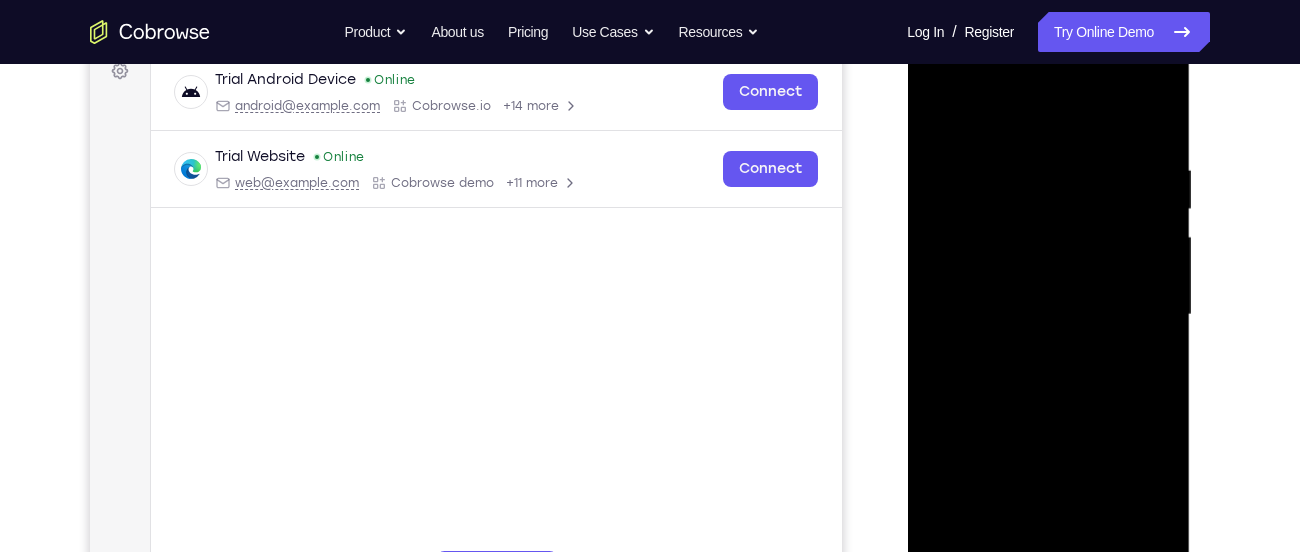 click at bounding box center (1048, 315) 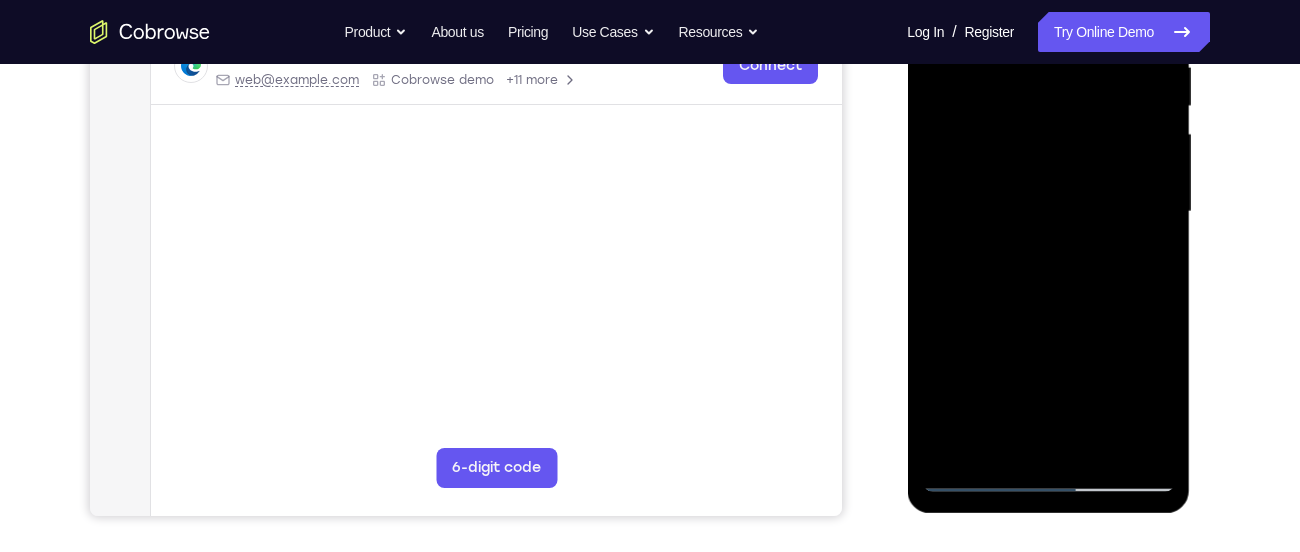scroll, scrollTop: 426, scrollLeft: 0, axis: vertical 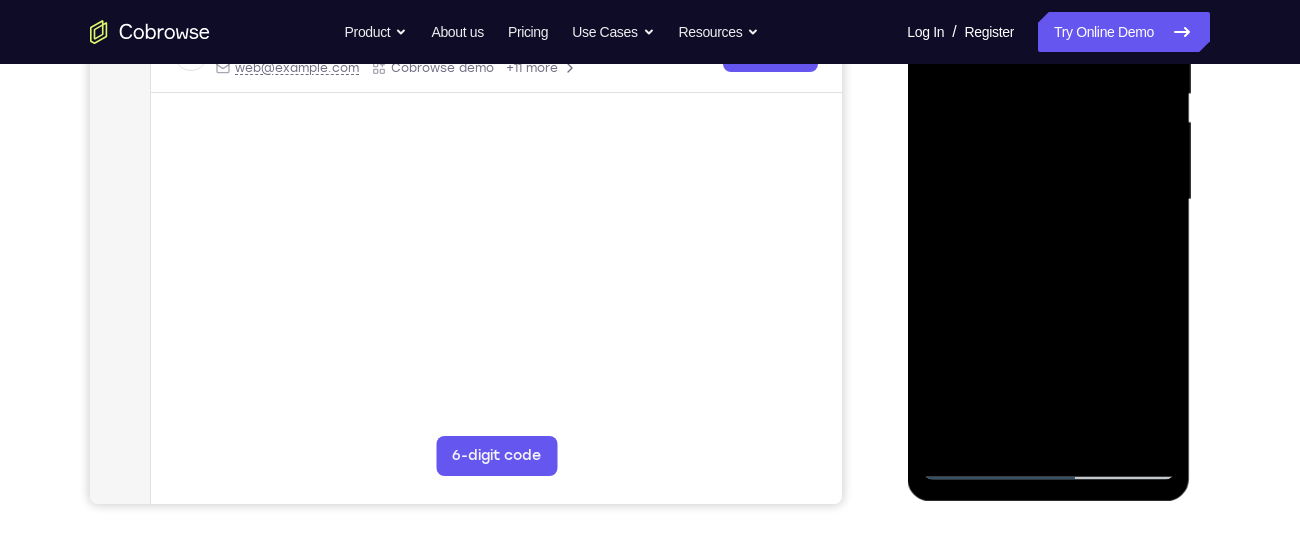 click at bounding box center [1048, 200] 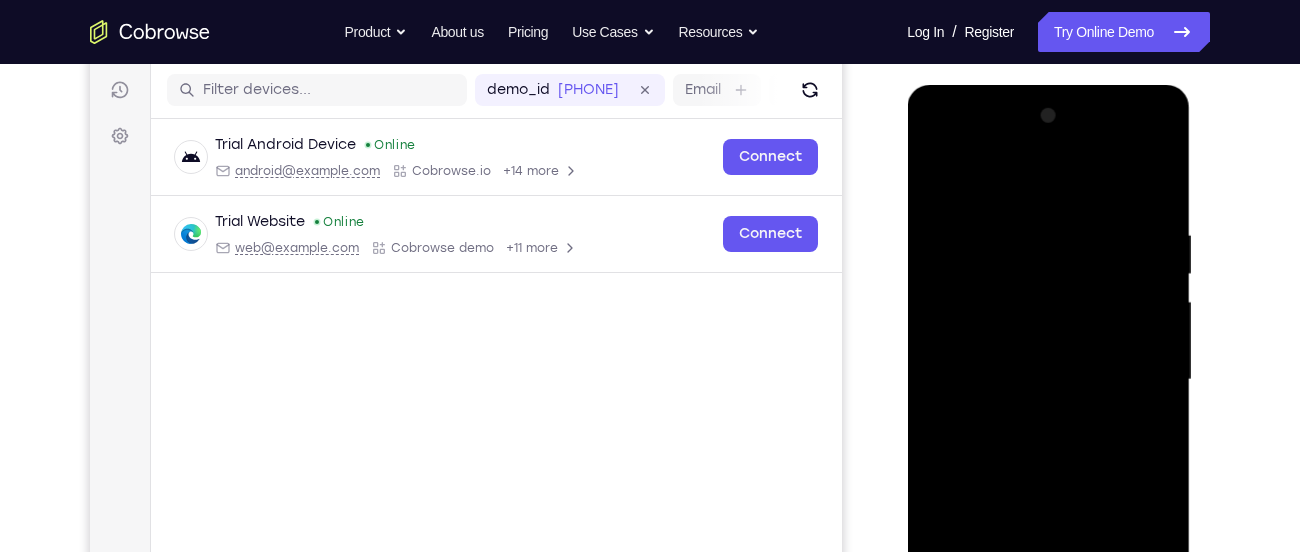 scroll, scrollTop: 240, scrollLeft: 0, axis: vertical 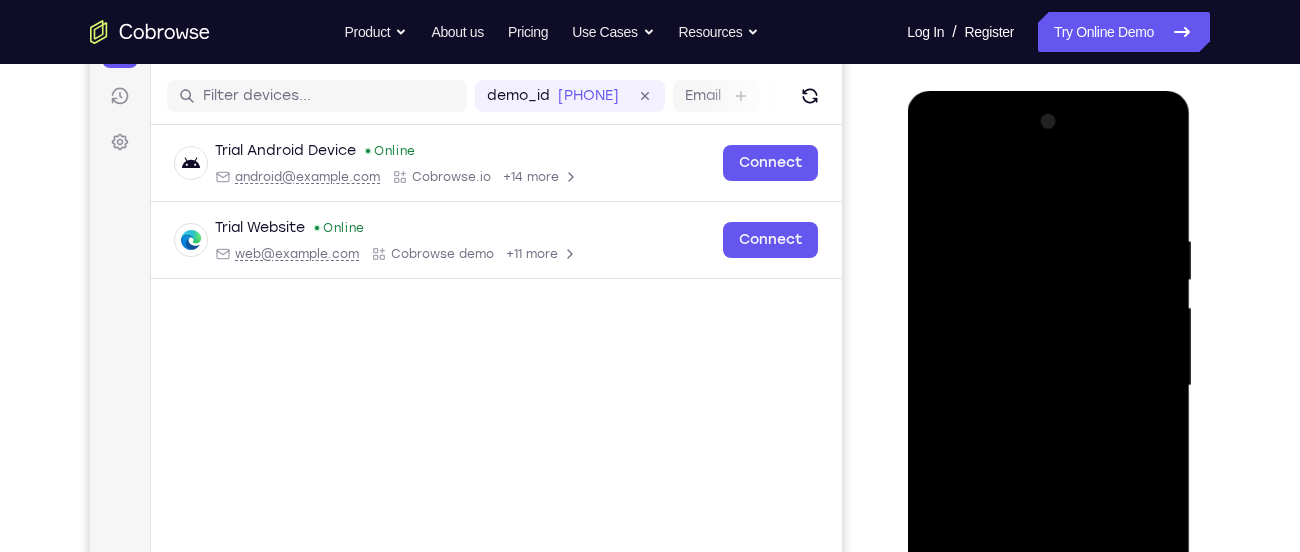 click at bounding box center (1048, 386) 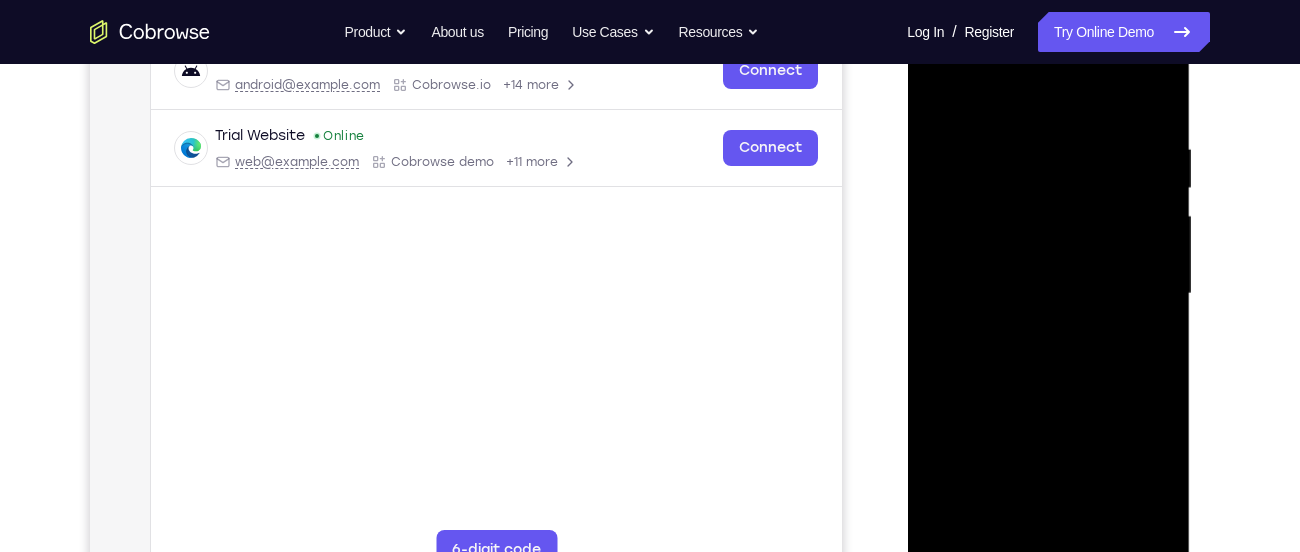 scroll, scrollTop: 339, scrollLeft: 0, axis: vertical 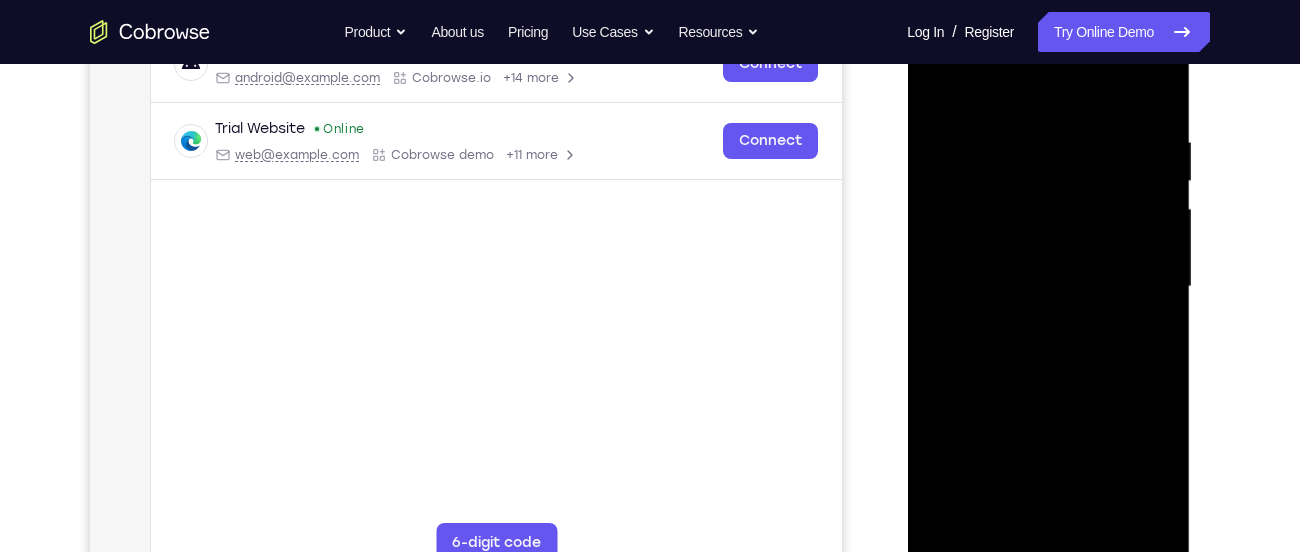 click at bounding box center [1048, 287] 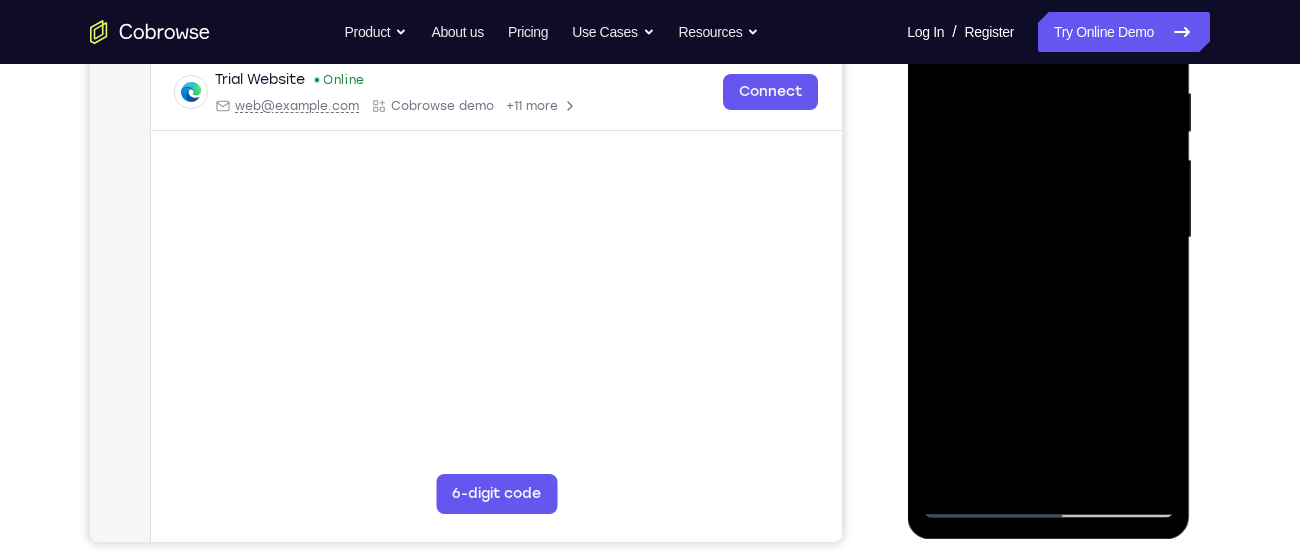scroll, scrollTop: 330, scrollLeft: 0, axis: vertical 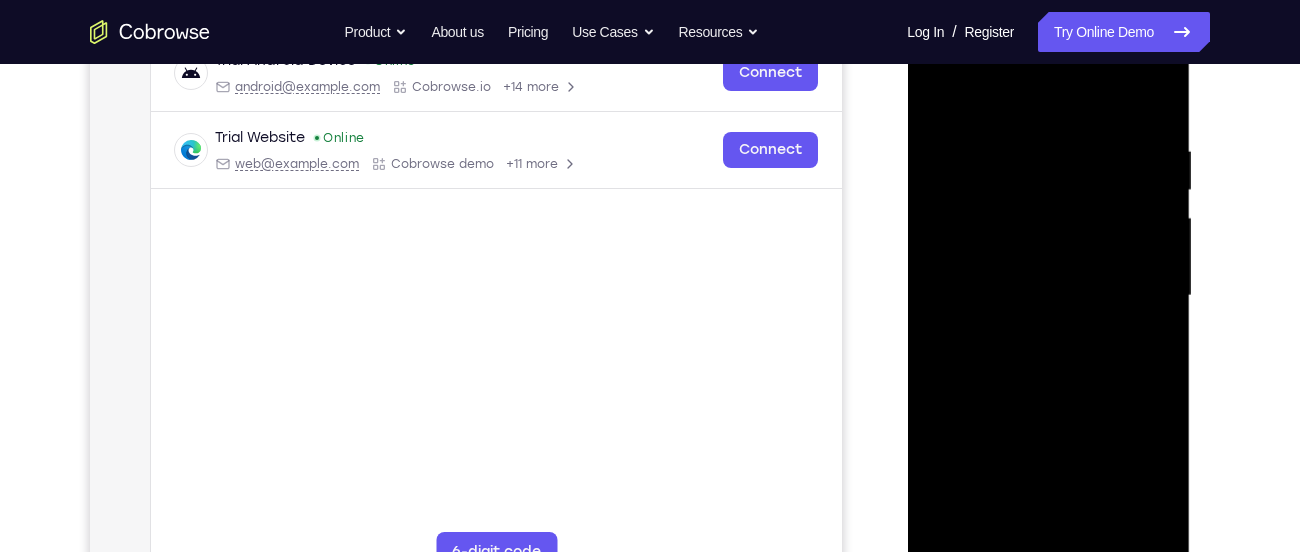 click at bounding box center [1048, 296] 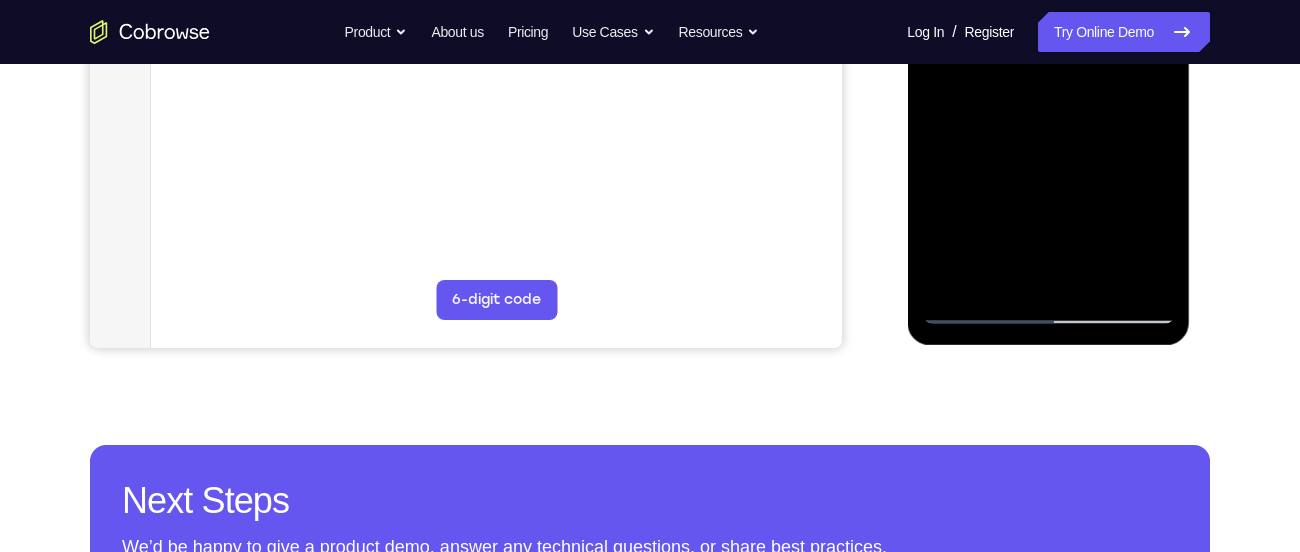 scroll, scrollTop: 583, scrollLeft: 0, axis: vertical 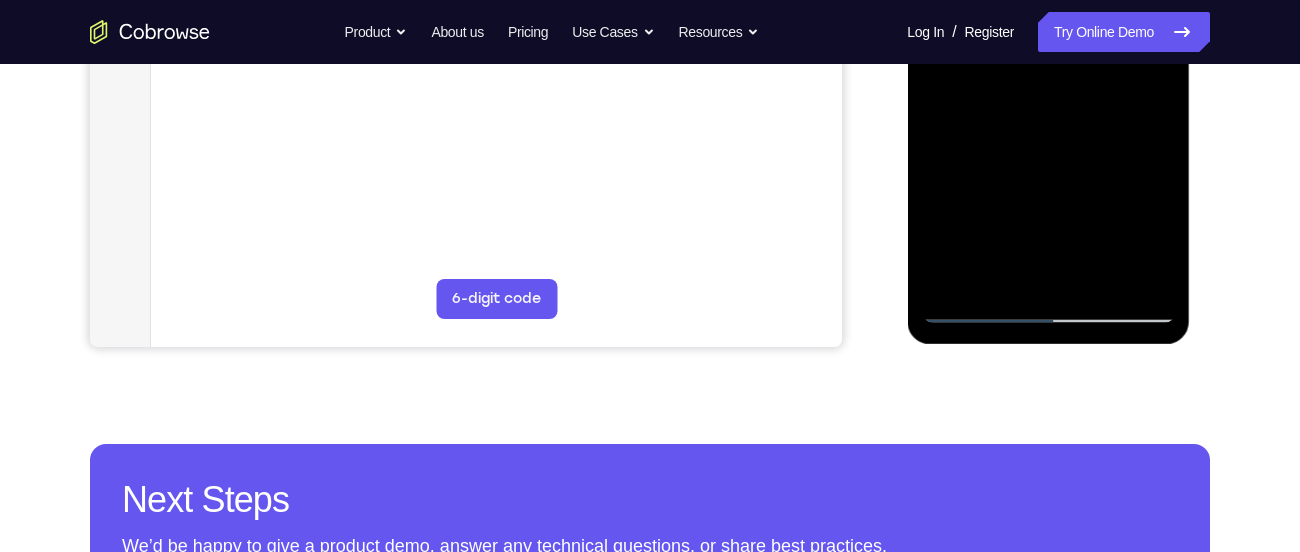 click at bounding box center [1048, 43] 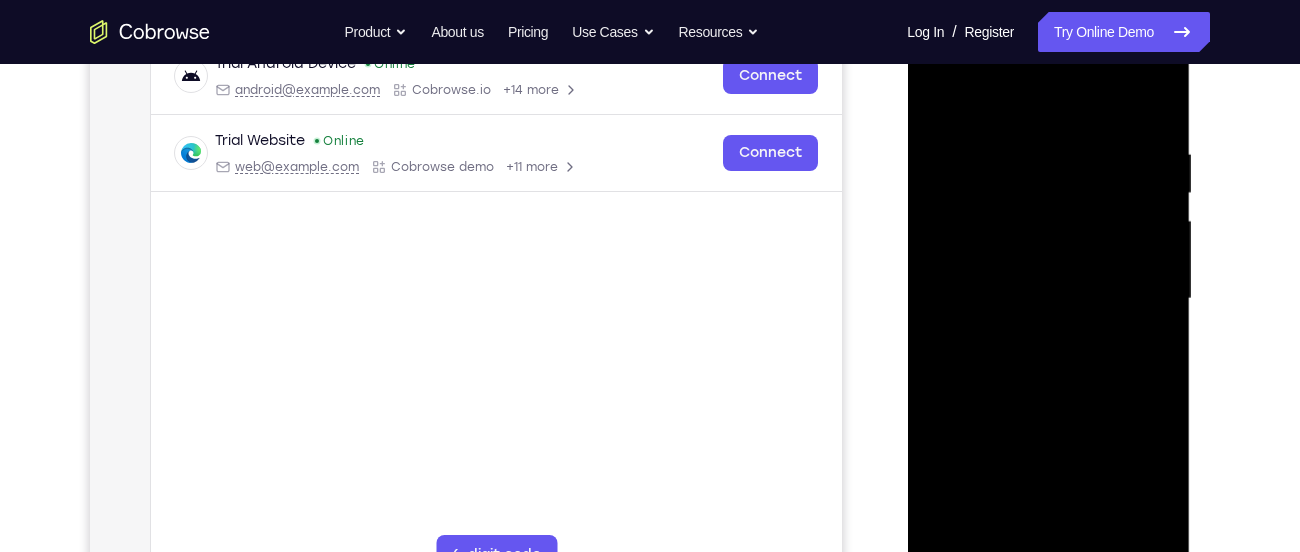 scroll, scrollTop: 324, scrollLeft: 0, axis: vertical 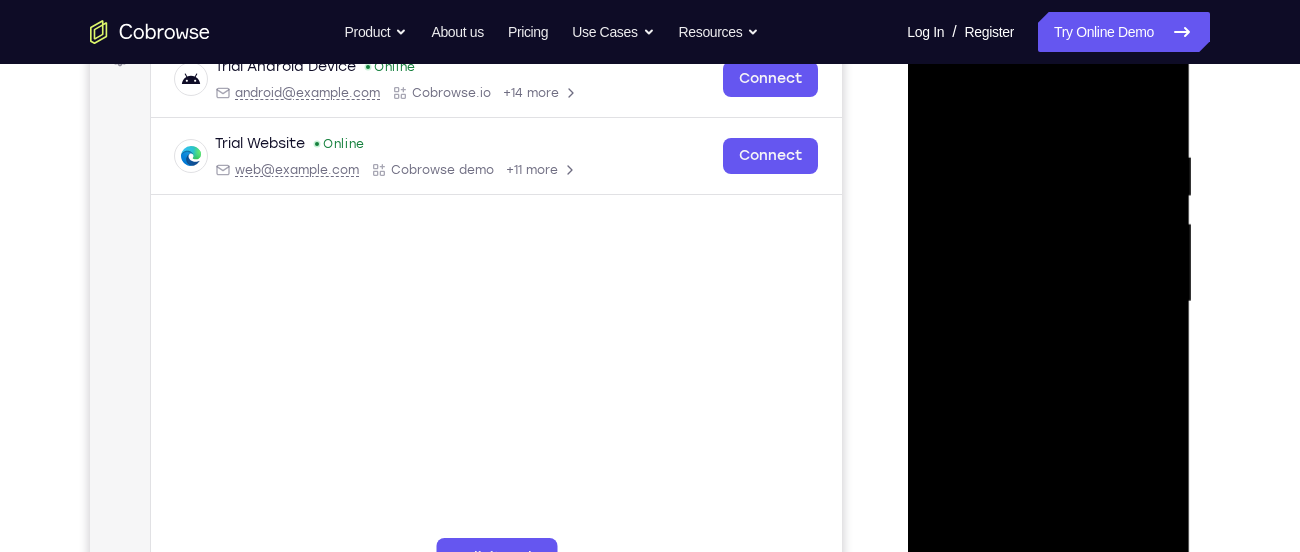click at bounding box center [1048, 302] 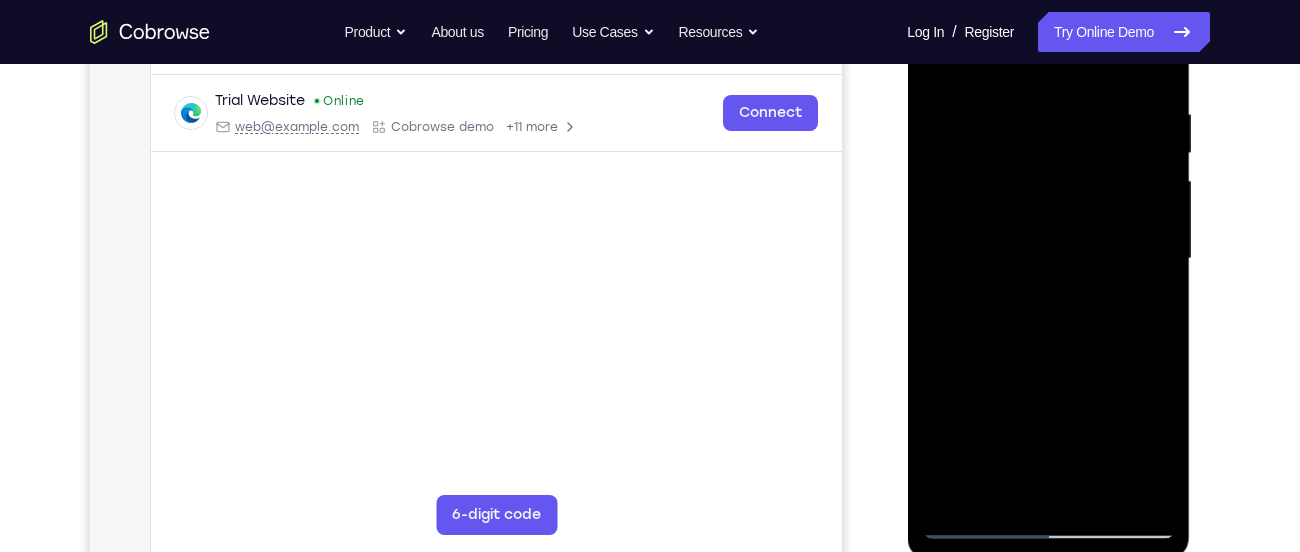 scroll, scrollTop: 368, scrollLeft: 0, axis: vertical 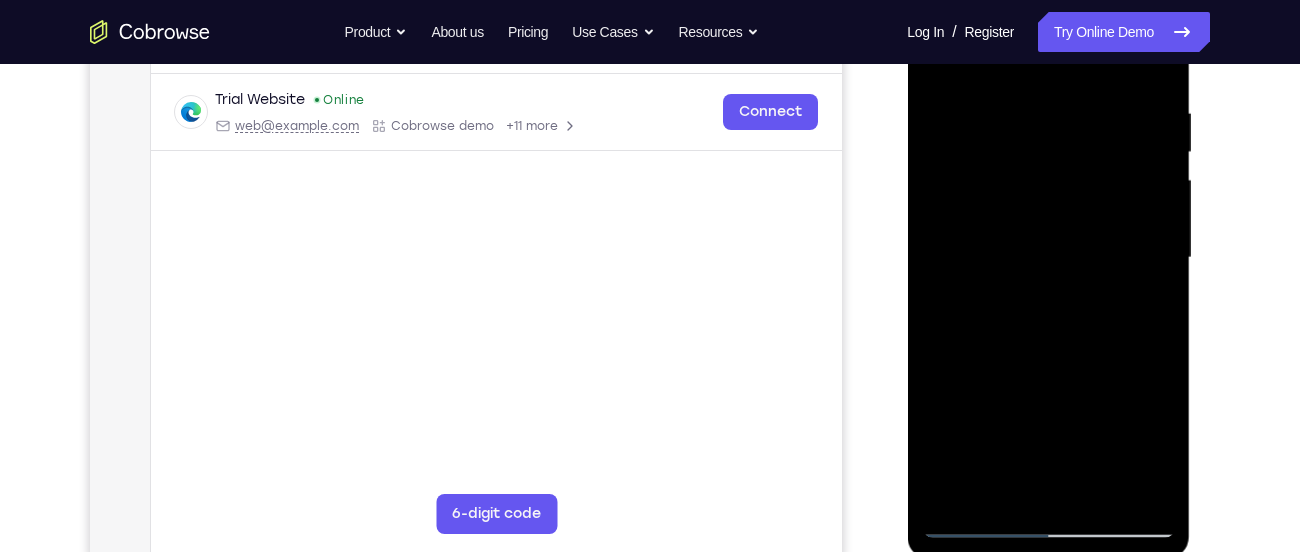 click at bounding box center [1048, 258] 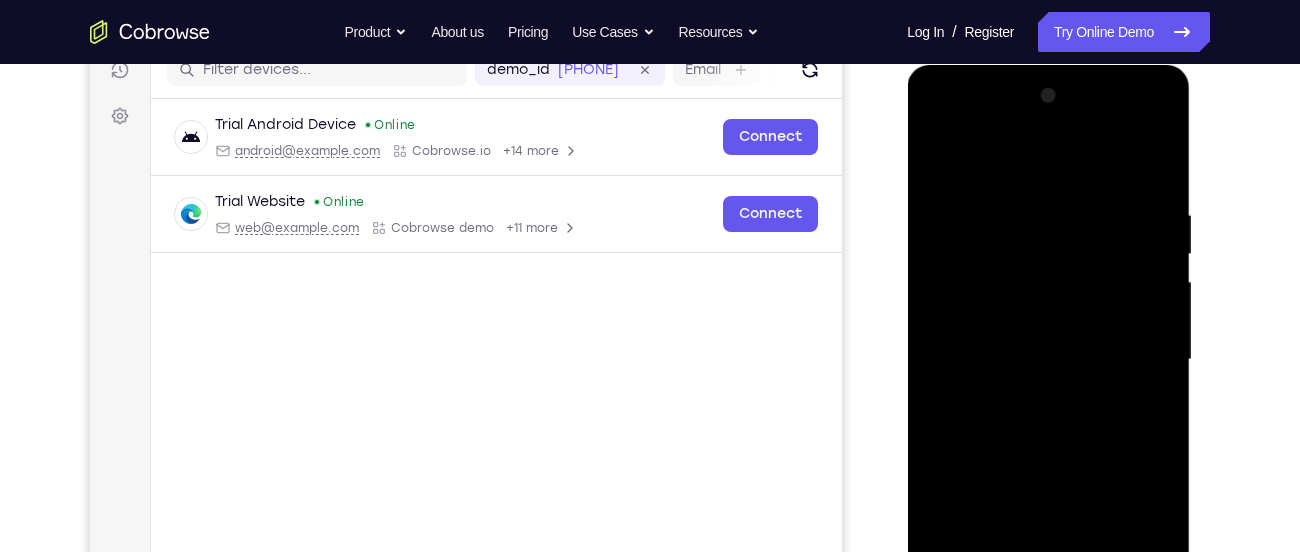scroll, scrollTop: 263, scrollLeft: 0, axis: vertical 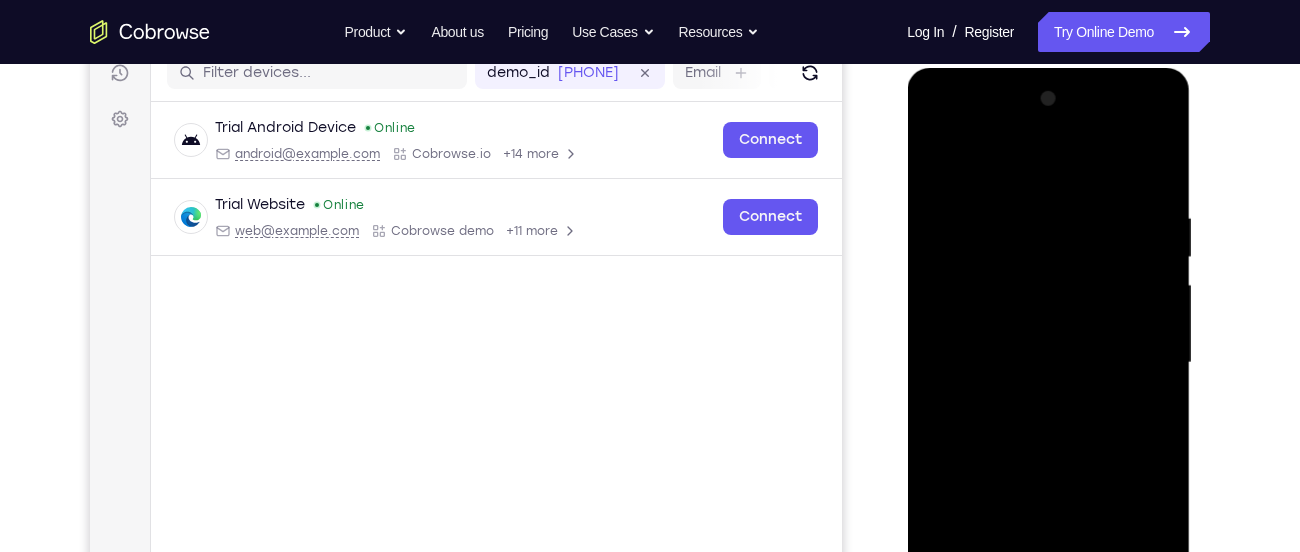 click at bounding box center [1048, 363] 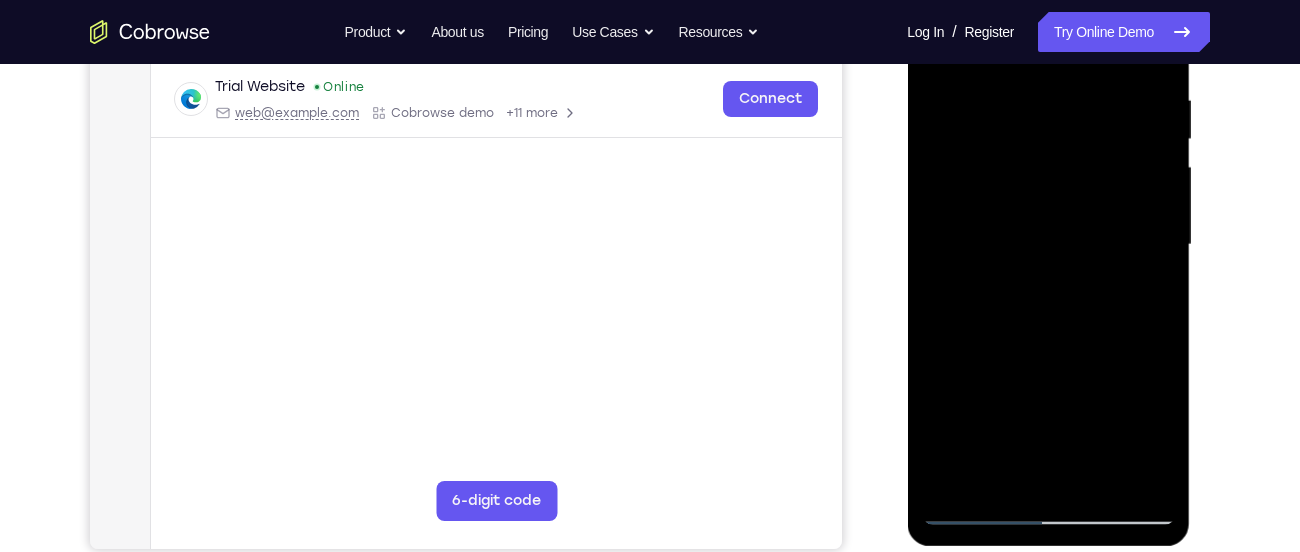 scroll, scrollTop: 364, scrollLeft: 0, axis: vertical 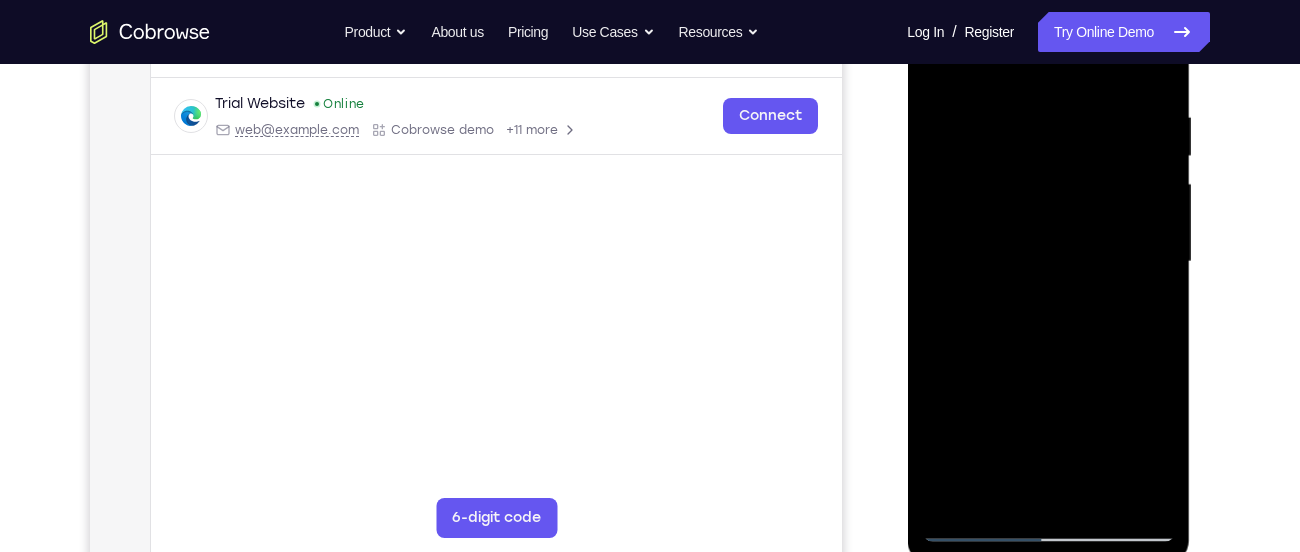 click at bounding box center (1048, 262) 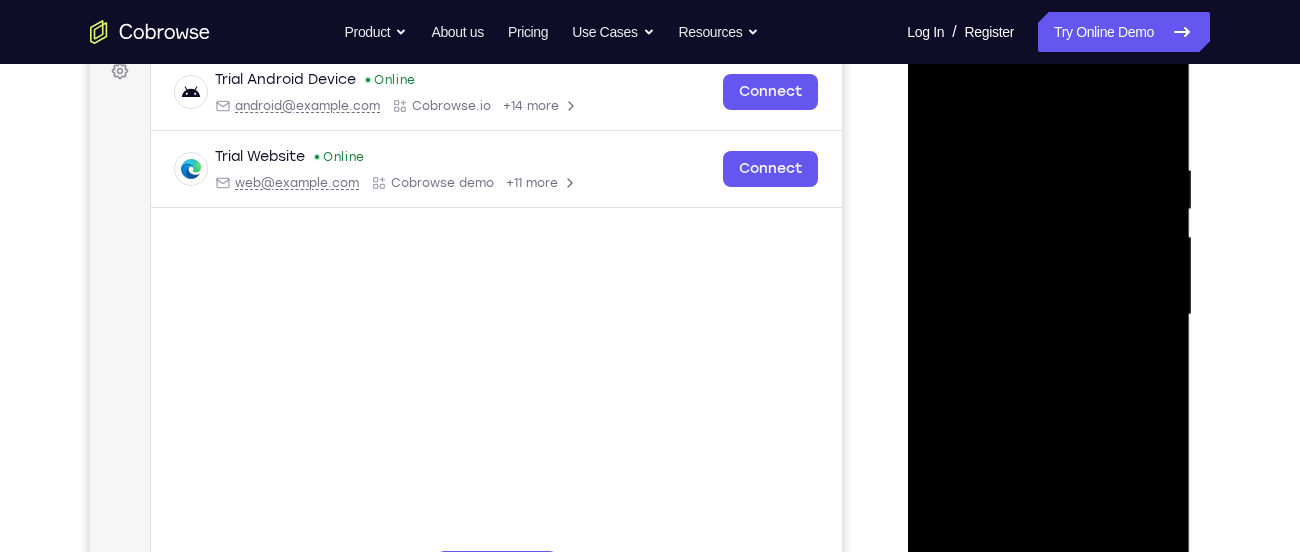 scroll, scrollTop: 306, scrollLeft: 0, axis: vertical 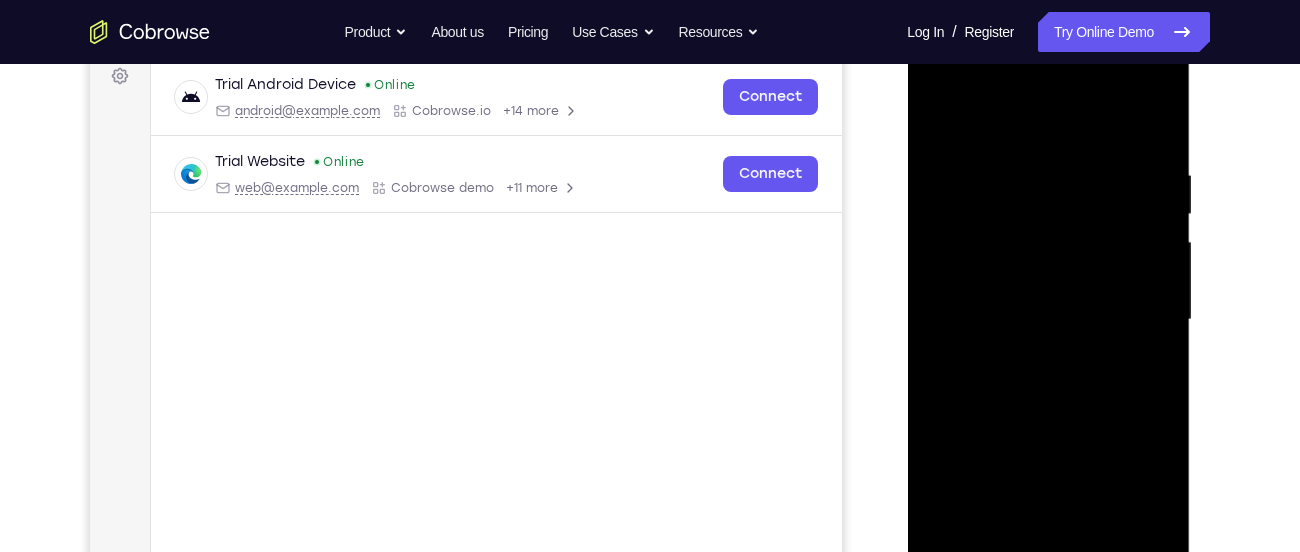 click at bounding box center [1048, 320] 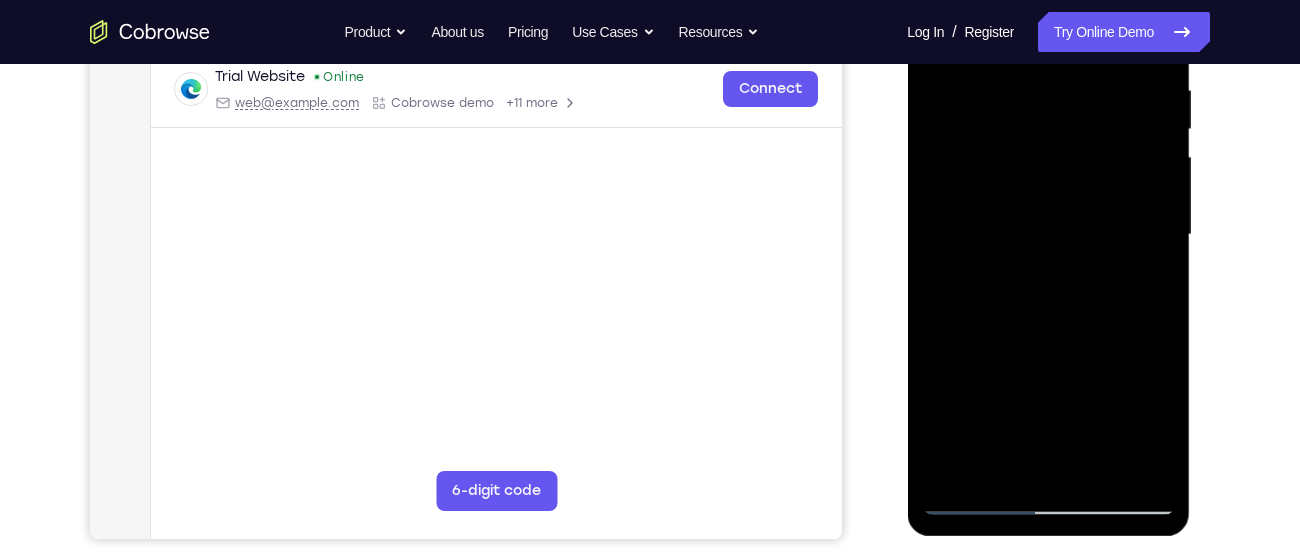 scroll, scrollTop: 392, scrollLeft: 0, axis: vertical 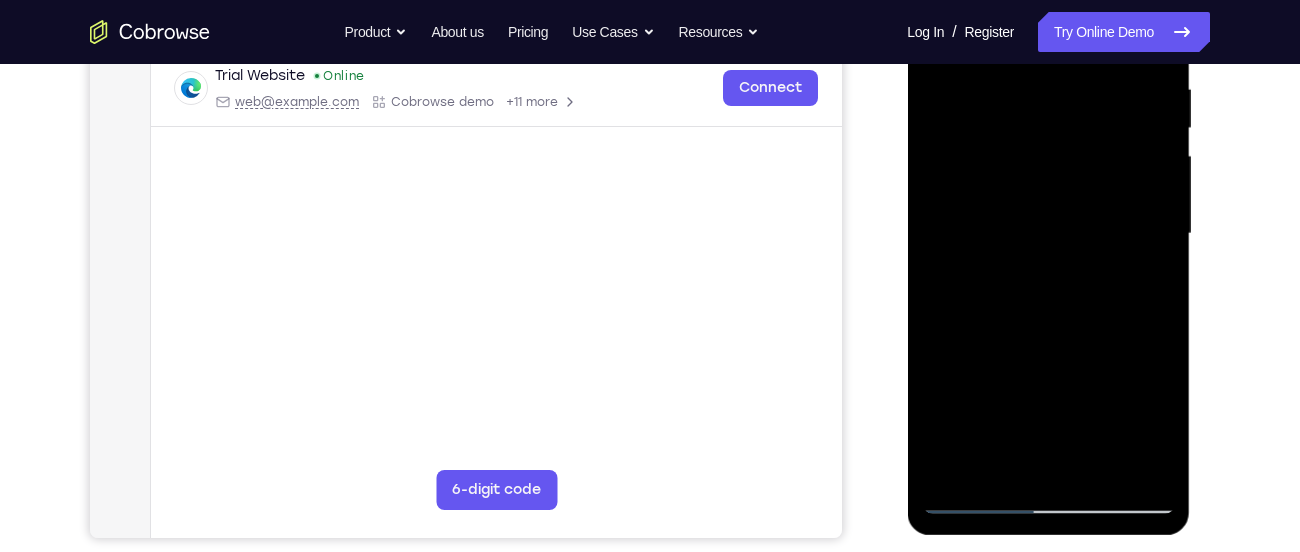 click at bounding box center [1048, 234] 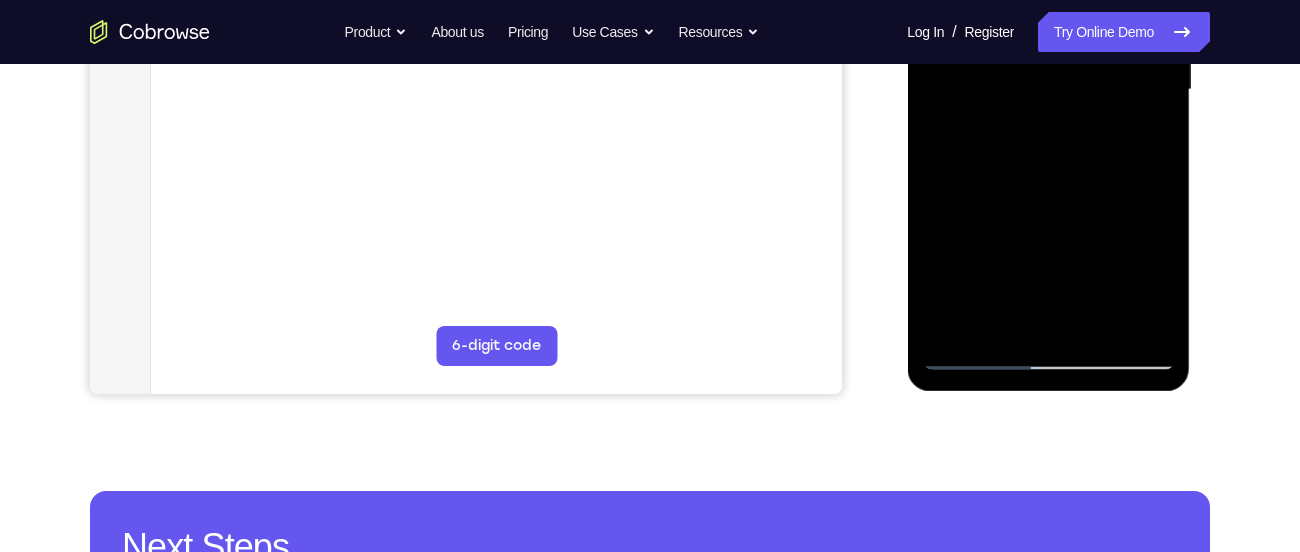 scroll, scrollTop: 537, scrollLeft: 0, axis: vertical 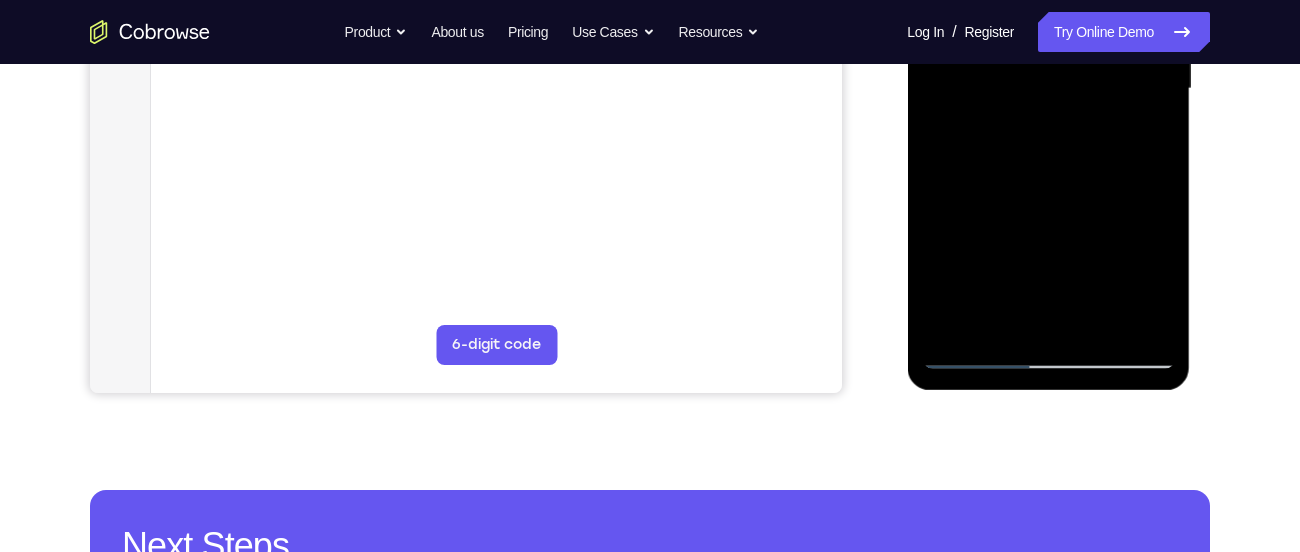 click at bounding box center (1048, 89) 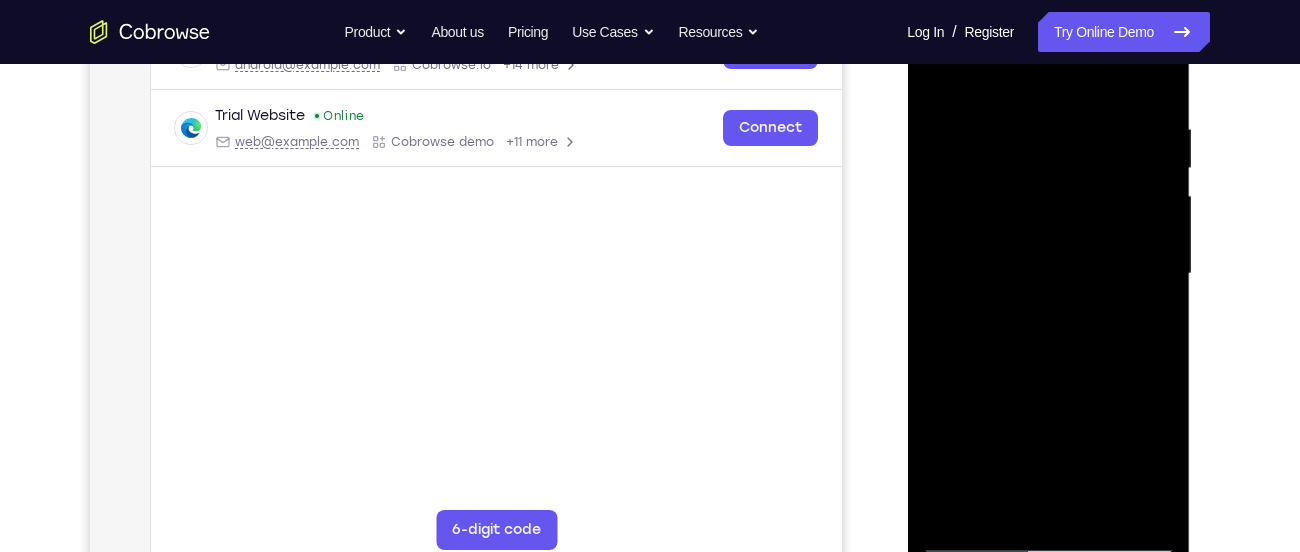scroll, scrollTop: 342, scrollLeft: 0, axis: vertical 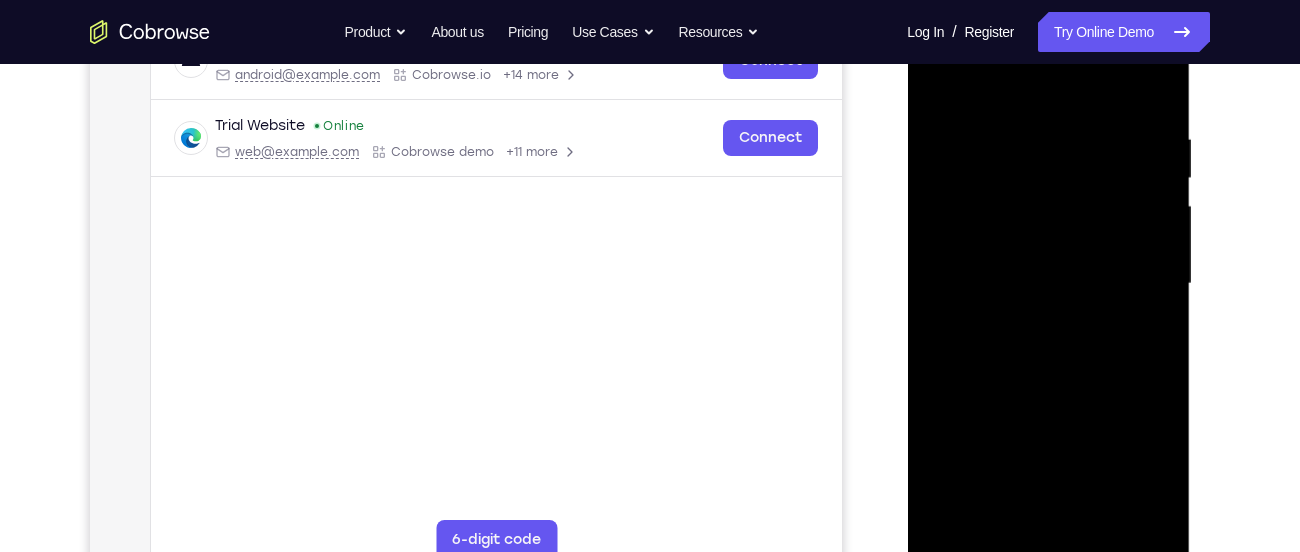 drag, startPoint x: 1081, startPoint y: 186, endPoint x: 1055, endPoint y: 425, distance: 240.41006 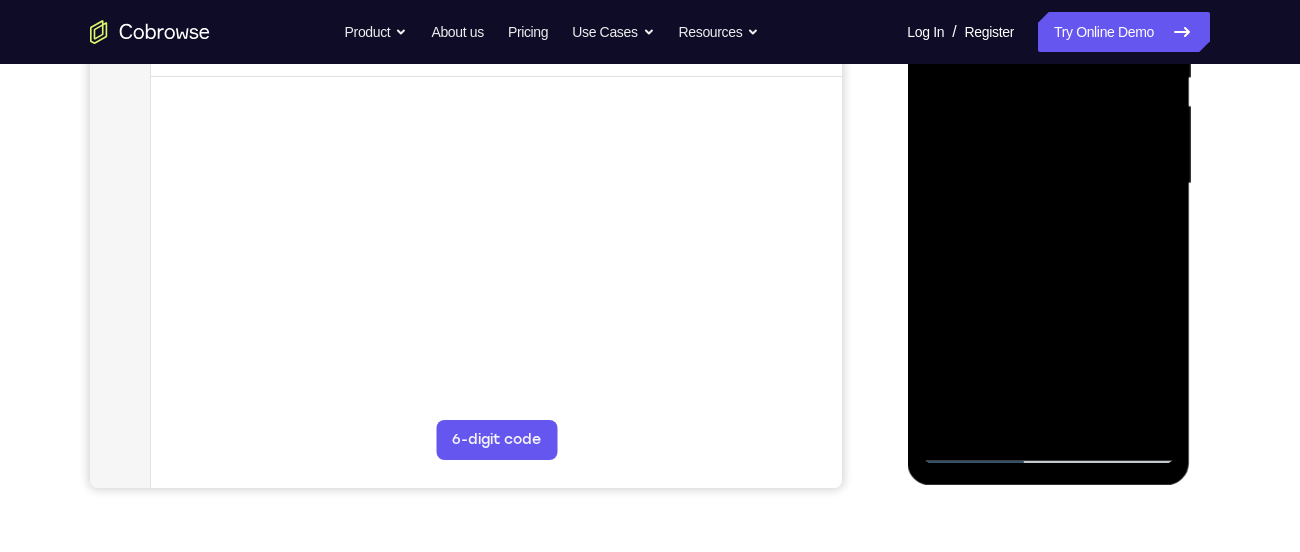 scroll, scrollTop: 451, scrollLeft: 0, axis: vertical 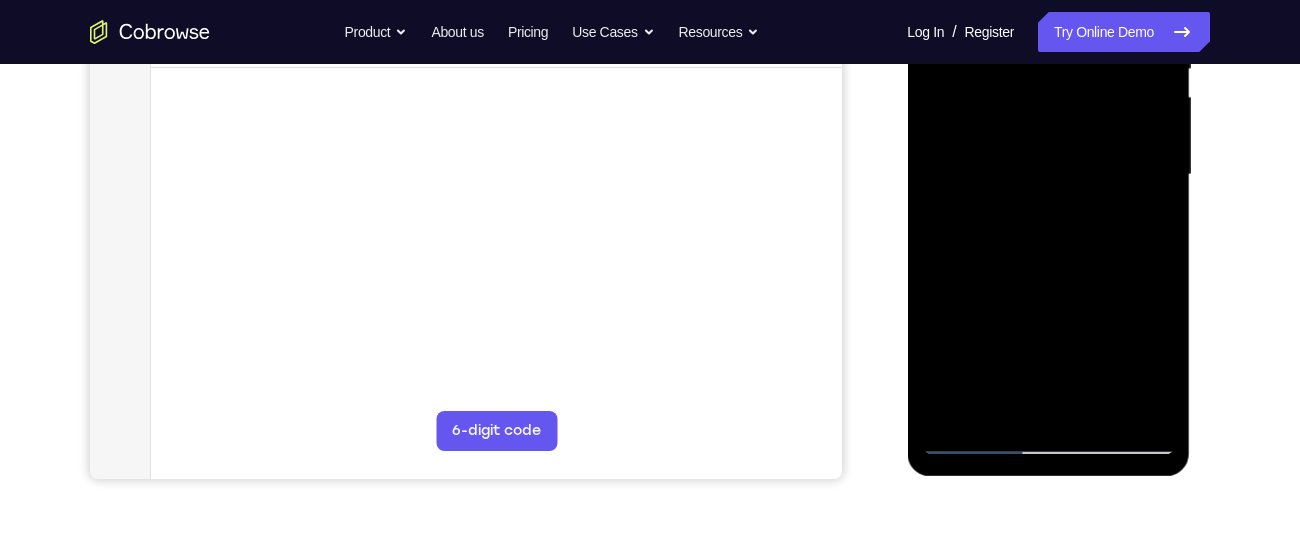 click at bounding box center (1048, 175) 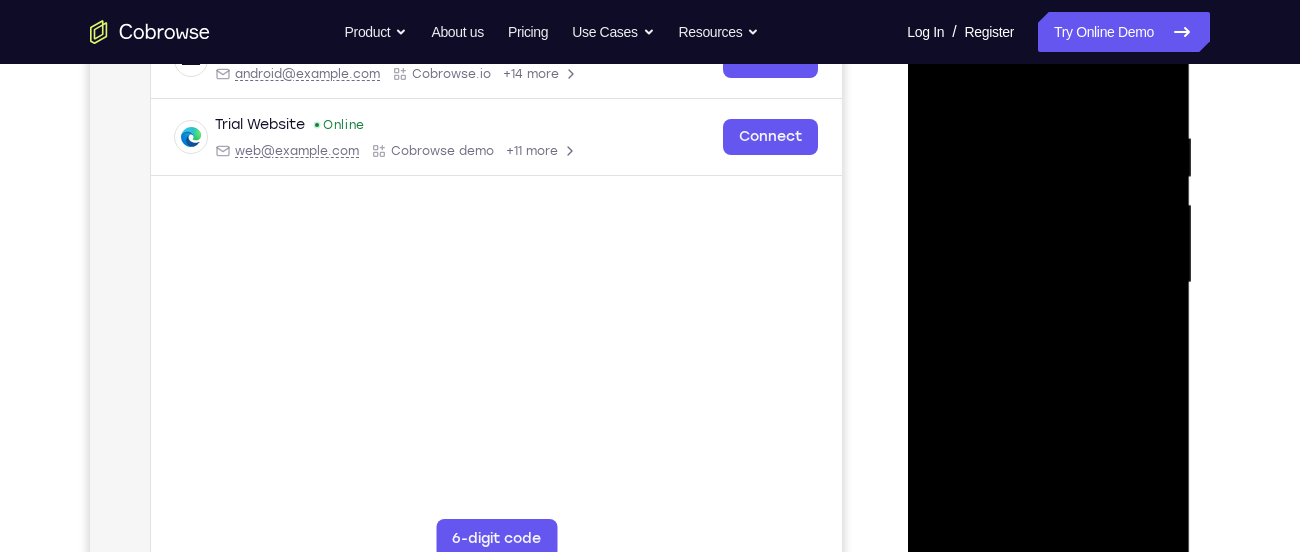 scroll, scrollTop: 338, scrollLeft: 0, axis: vertical 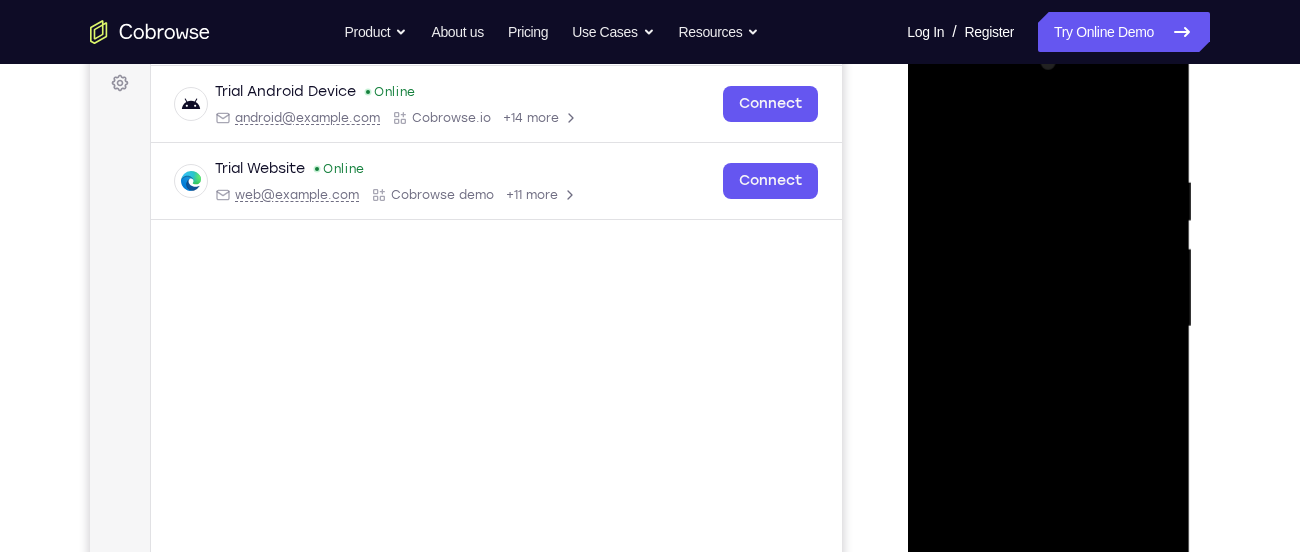 click at bounding box center [1048, 327] 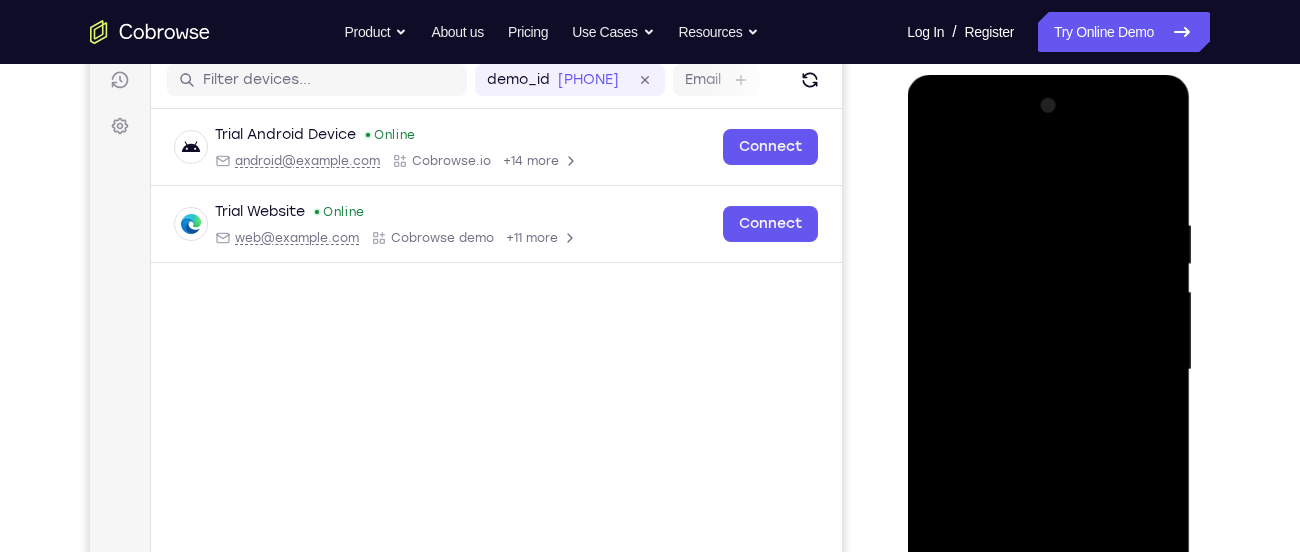 scroll, scrollTop: 249, scrollLeft: 0, axis: vertical 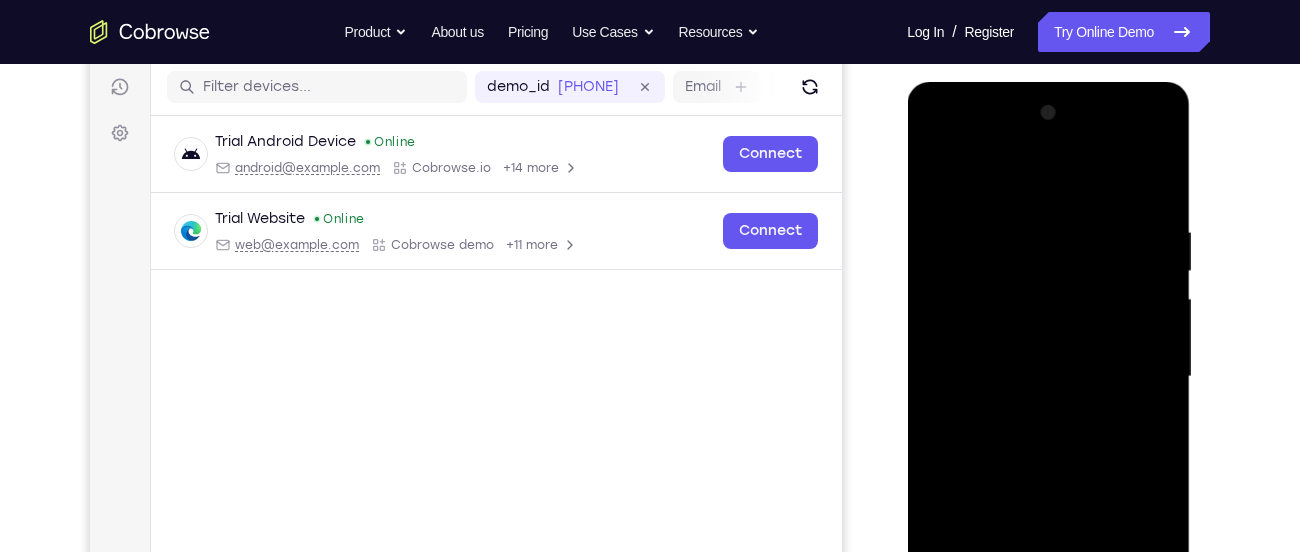 click at bounding box center [1048, 377] 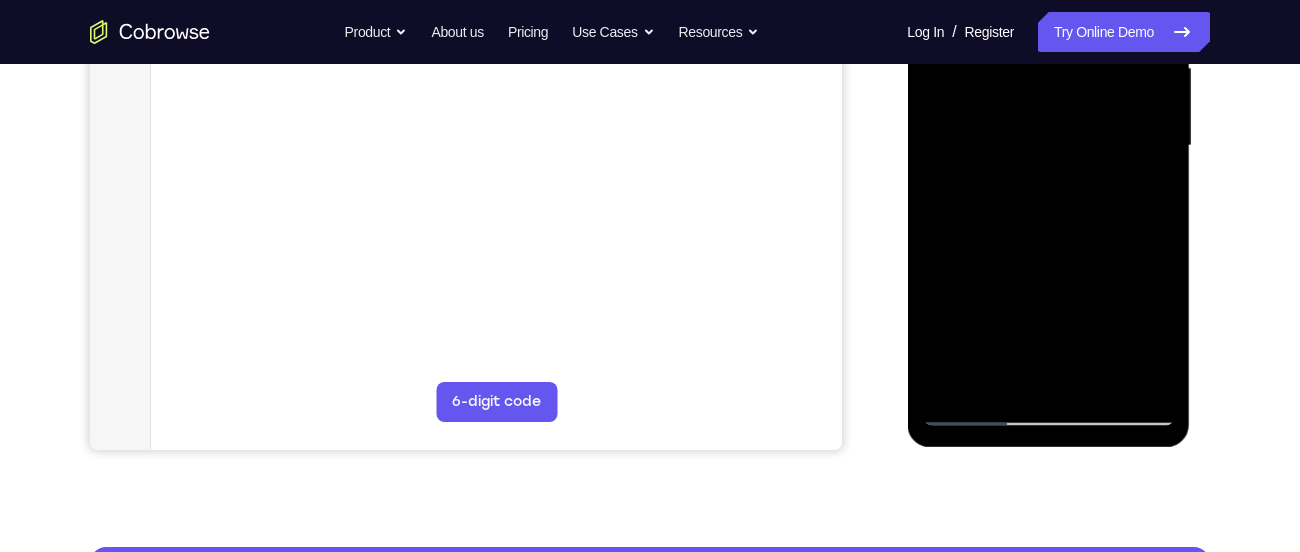 scroll, scrollTop: 554, scrollLeft: 0, axis: vertical 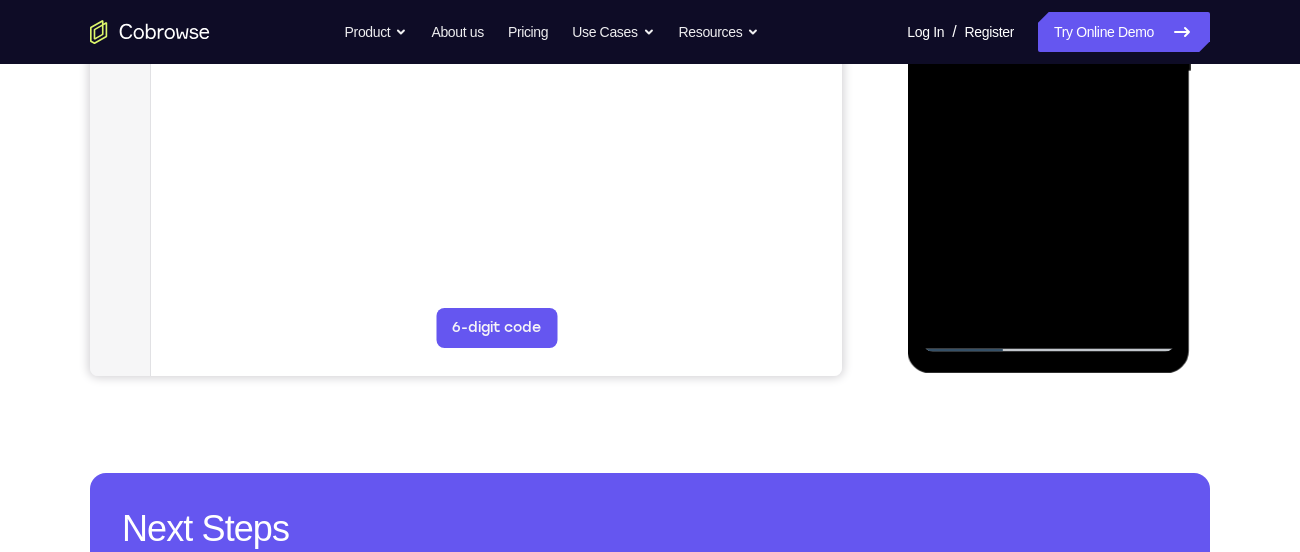 click at bounding box center [1048, 72] 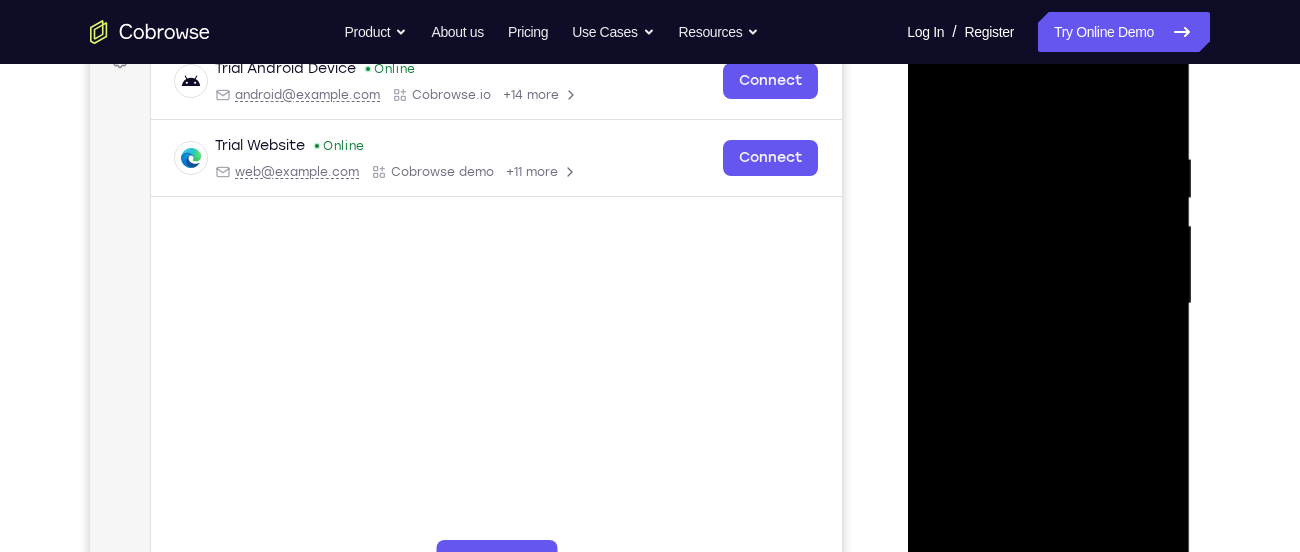 scroll, scrollTop: 316, scrollLeft: 0, axis: vertical 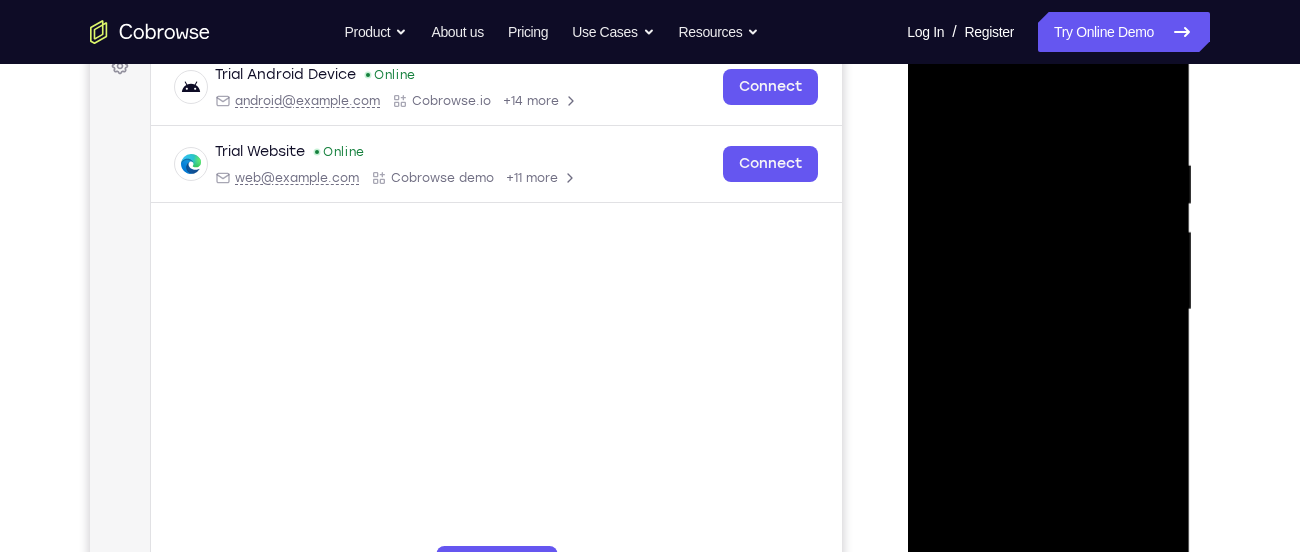 click at bounding box center [1048, 310] 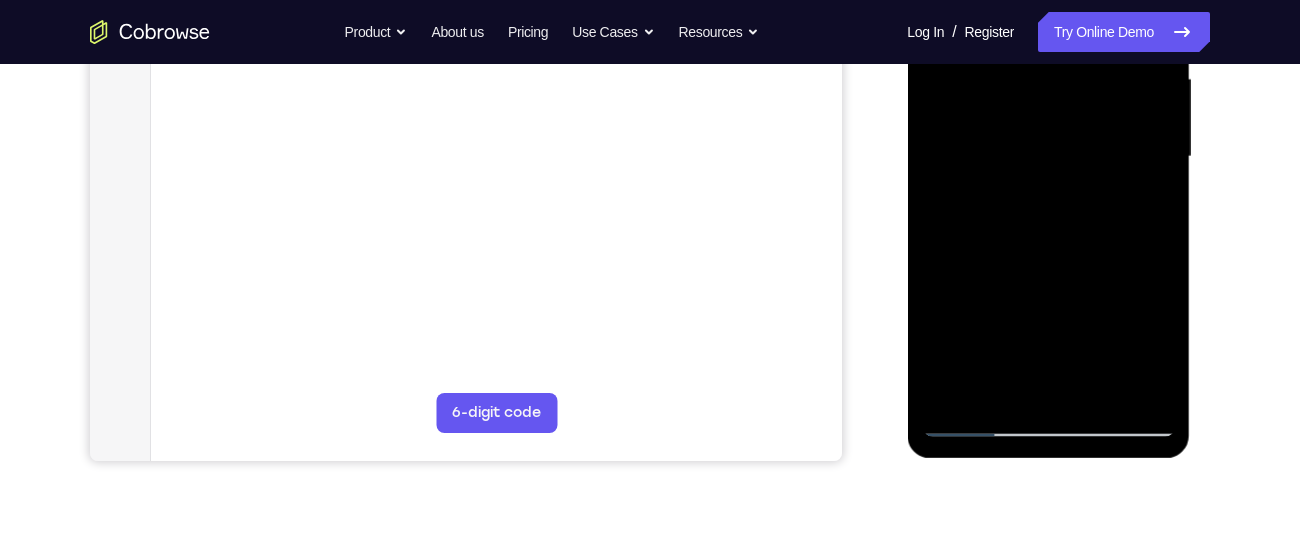 scroll, scrollTop: 470, scrollLeft: 0, axis: vertical 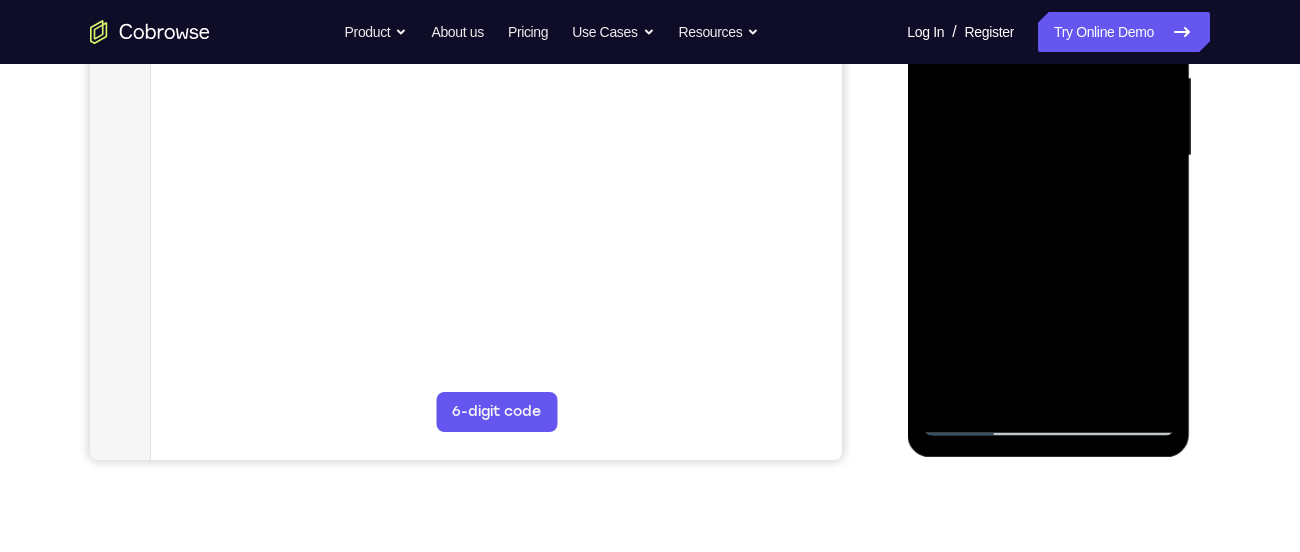 click at bounding box center (1048, 156) 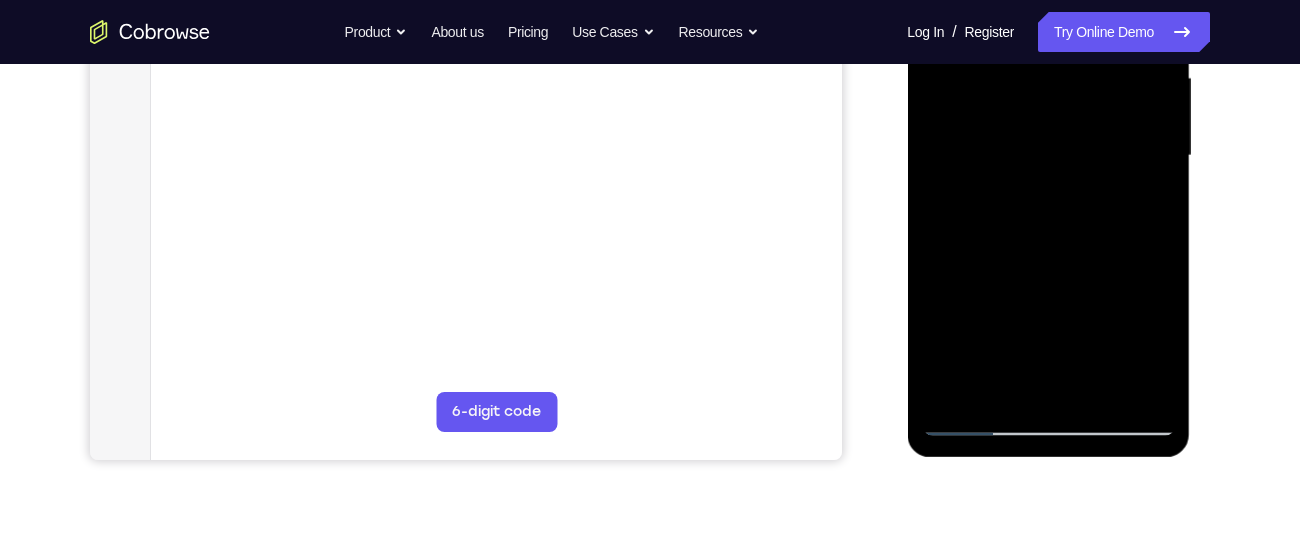 click at bounding box center [1048, 156] 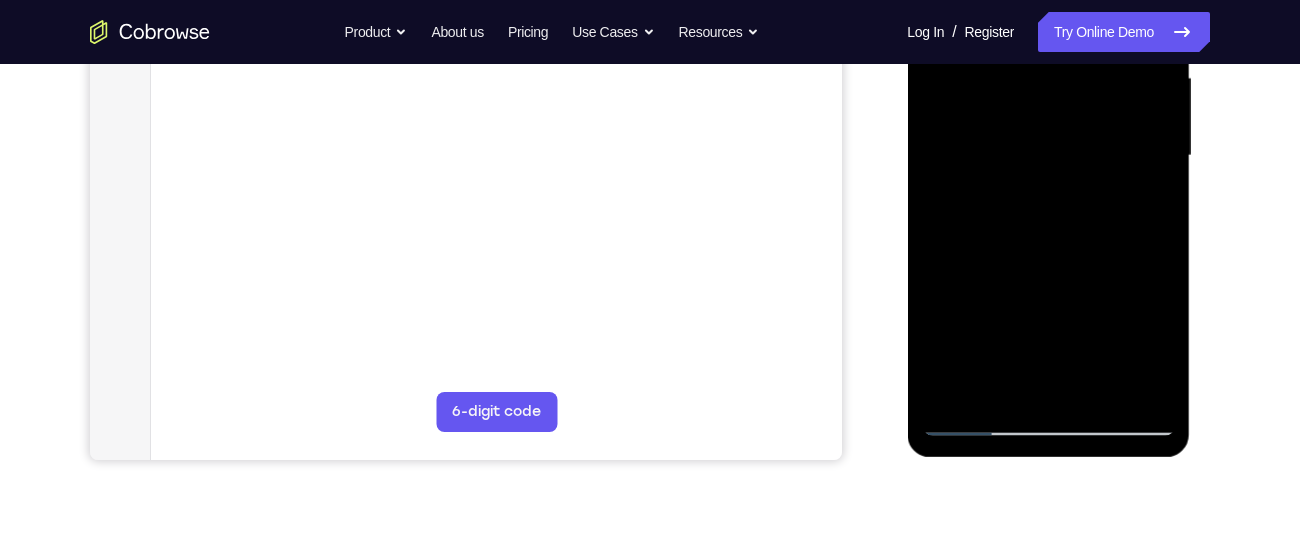 click at bounding box center [1048, 156] 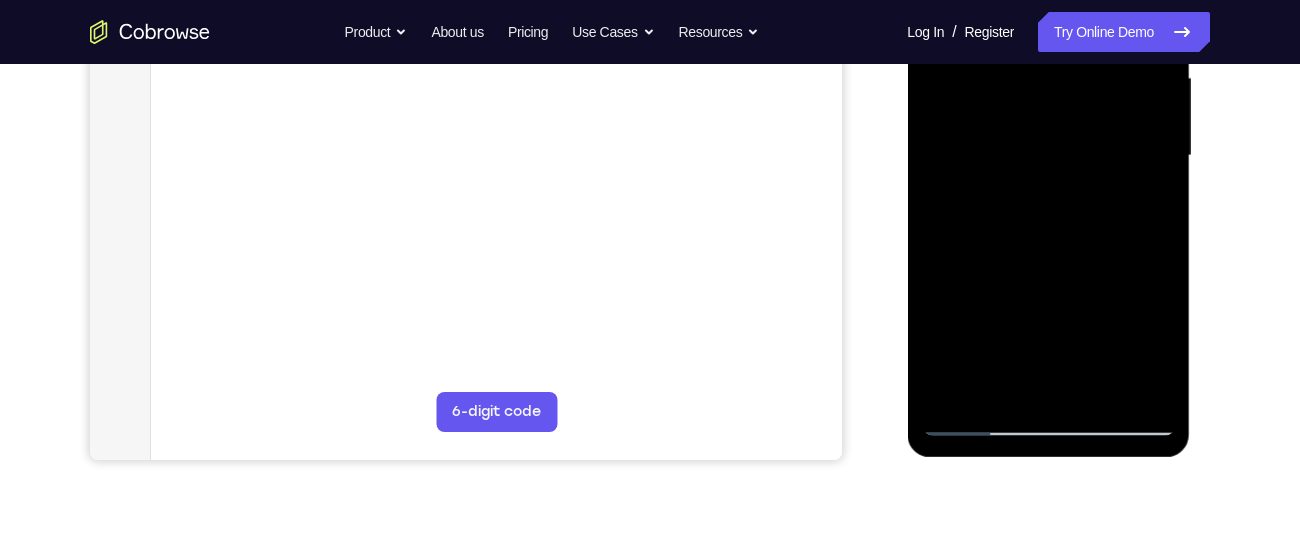 drag, startPoint x: 1063, startPoint y: 284, endPoint x: 1073, endPoint y: 128, distance: 156.32019 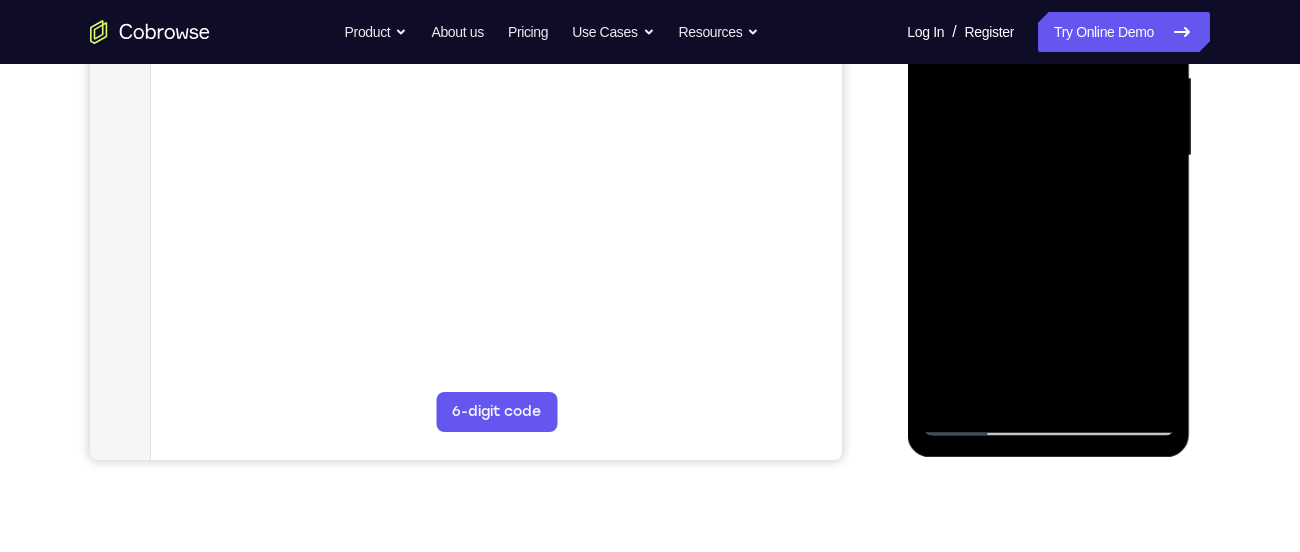 drag, startPoint x: 1067, startPoint y: 143, endPoint x: 1060, endPoint y: 379, distance: 236.10379 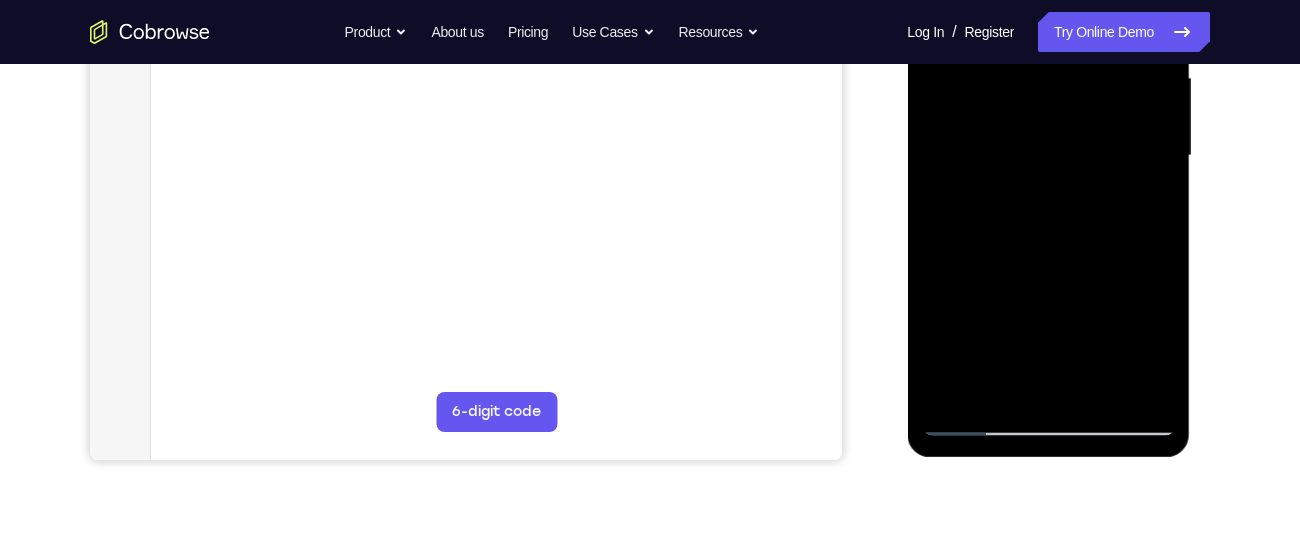 click at bounding box center [1048, 156] 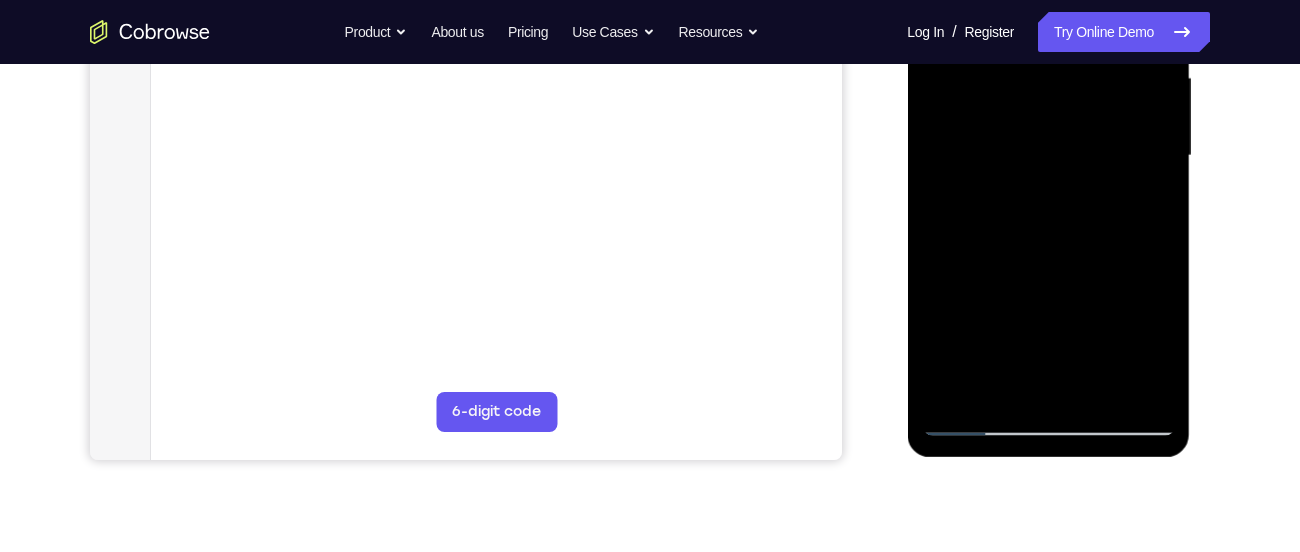 drag, startPoint x: 1042, startPoint y: 136, endPoint x: 1050, endPoint y: 266, distance: 130.24593 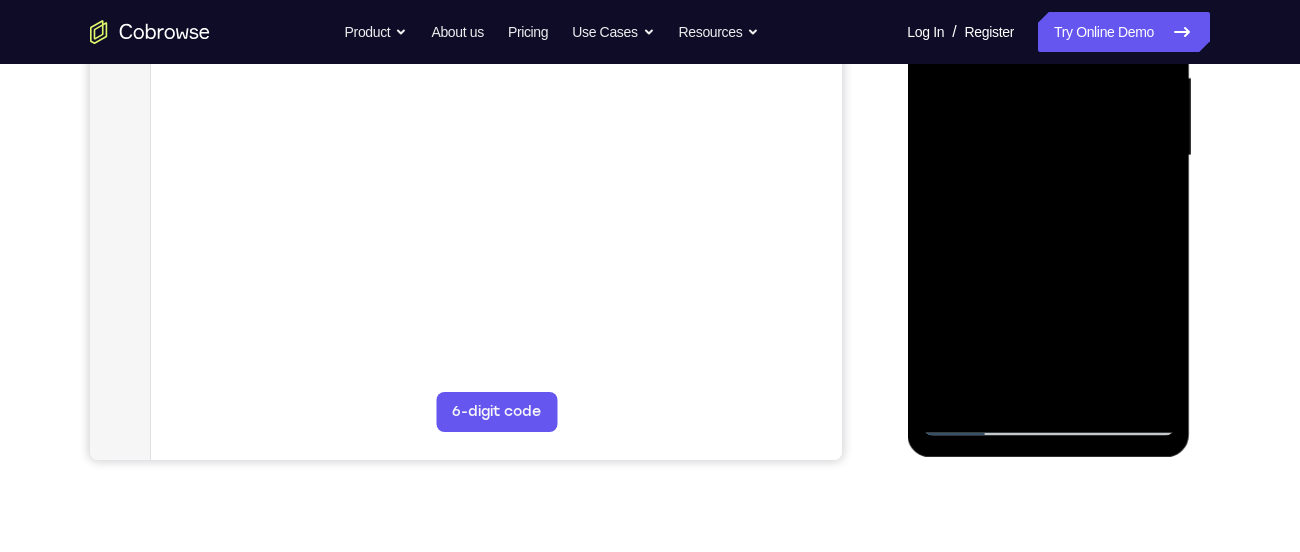 click at bounding box center (1048, 156) 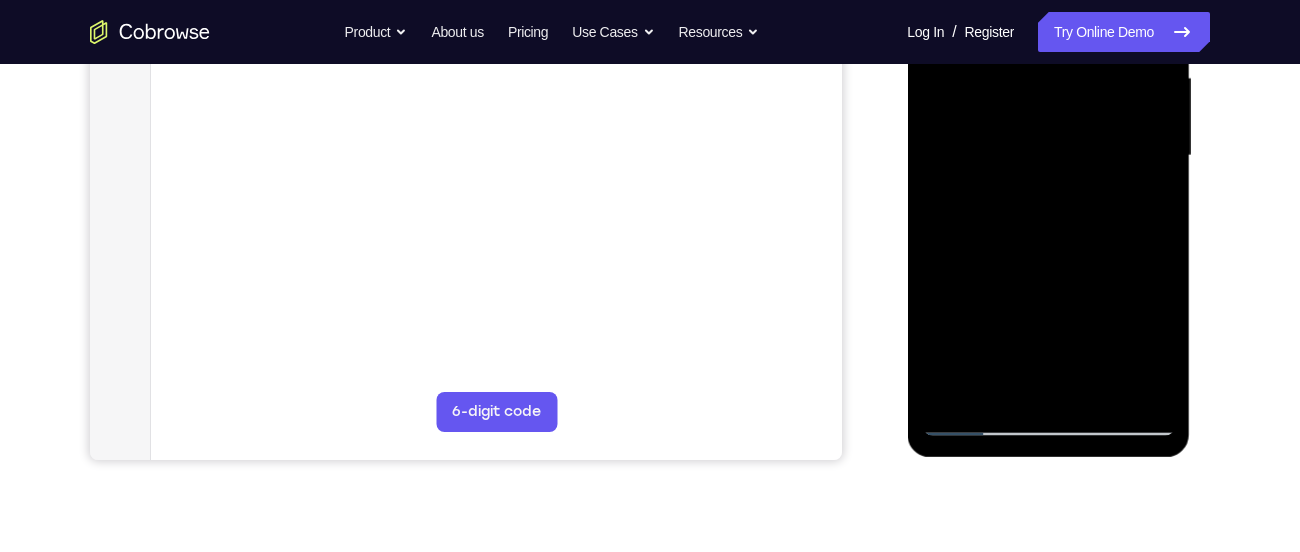 click at bounding box center (1048, 156) 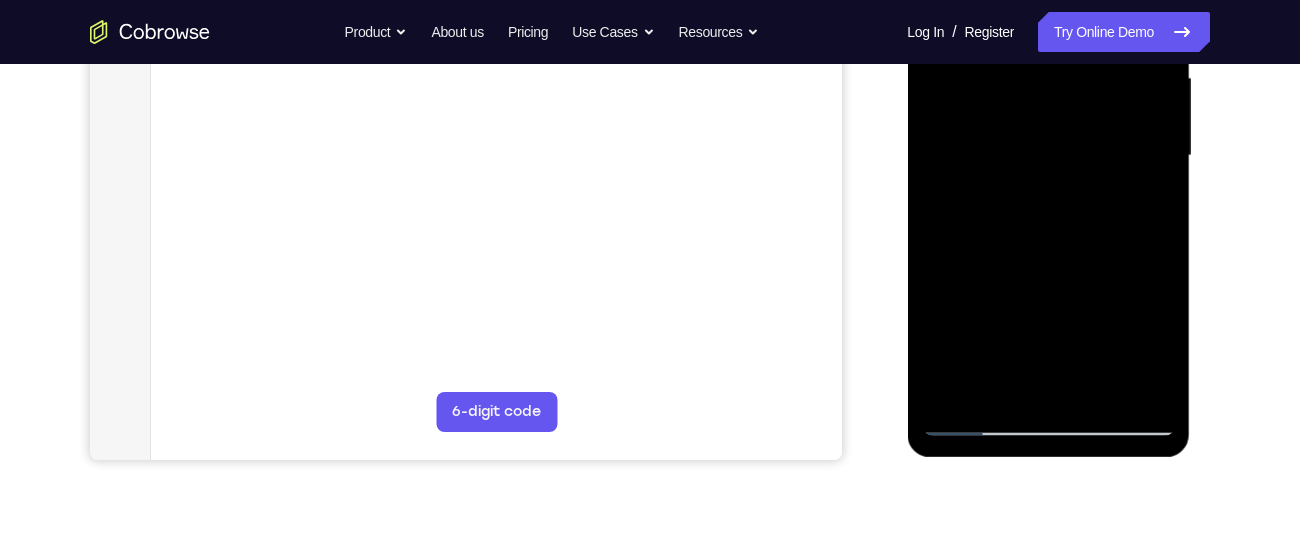 click at bounding box center (1048, 156) 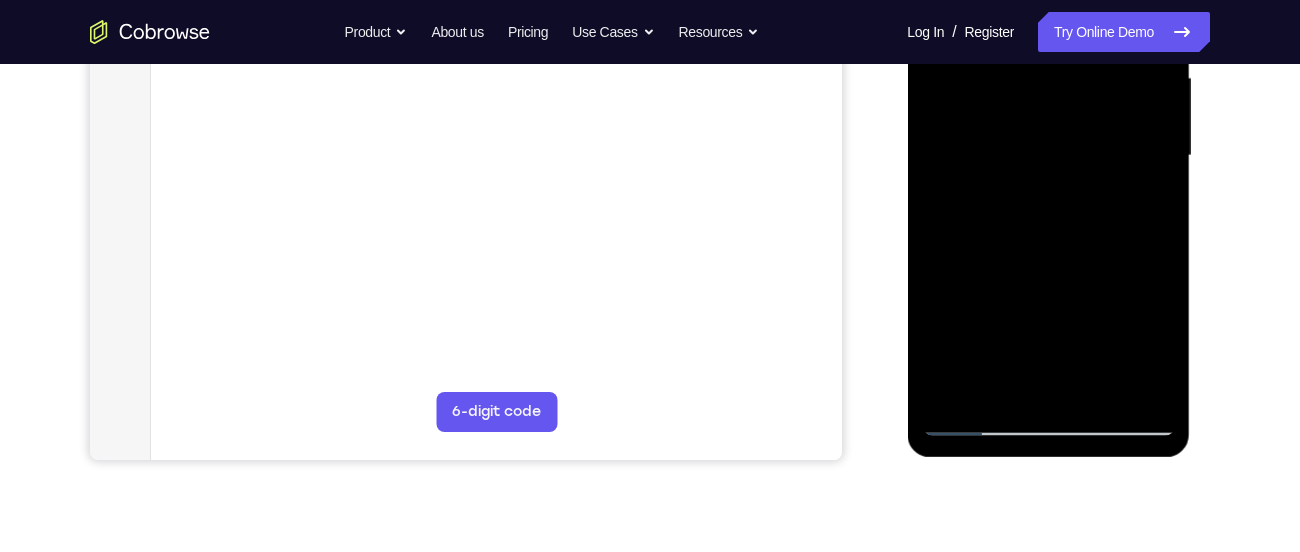 drag, startPoint x: 1083, startPoint y: 232, endPoint x: 1070, endPoint y: 19, distance: 213.39635 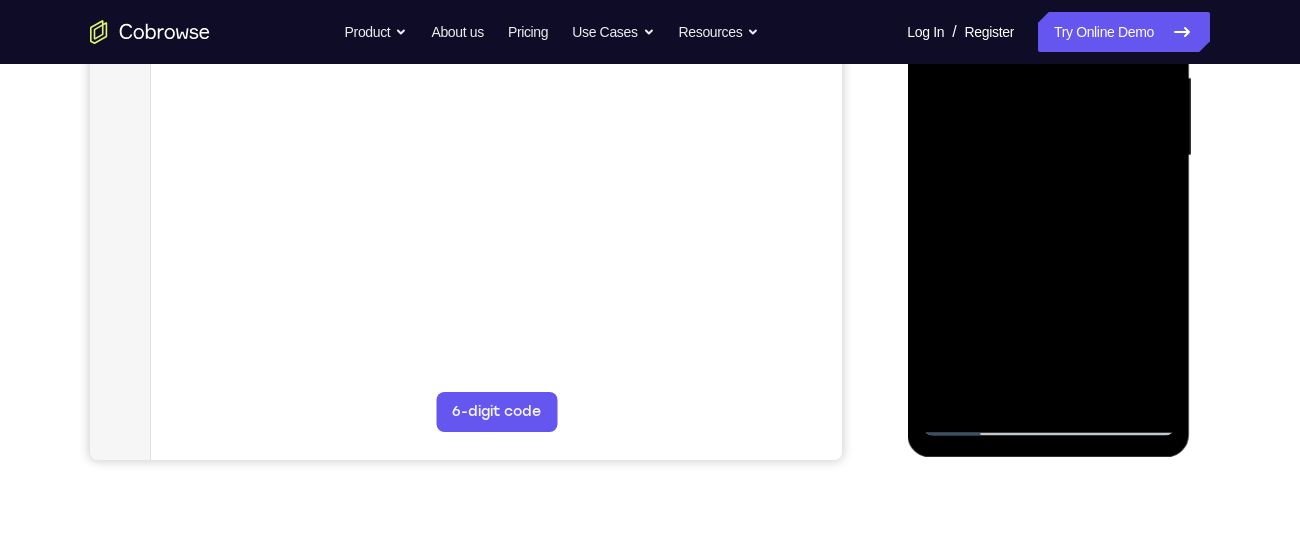 drag, startPoint x: 1060, startPoint y: 262, endPoint x: 1071, endPoint y: 76, distance: 186.32498 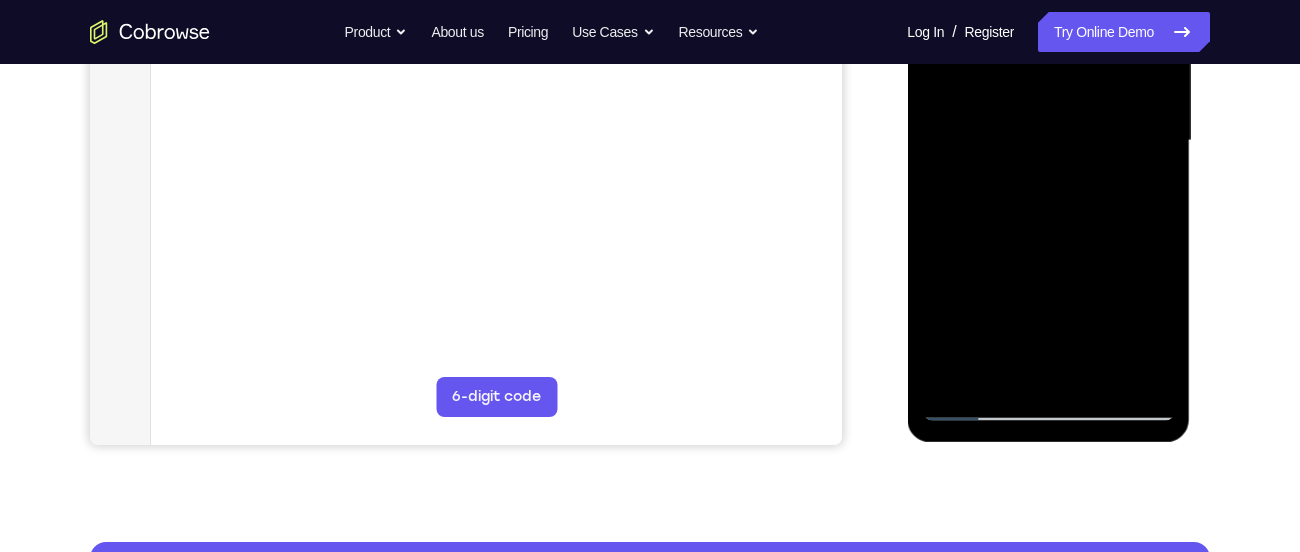 scroll, scrollTop: 483, scrollLeft: 0, axis: vertical 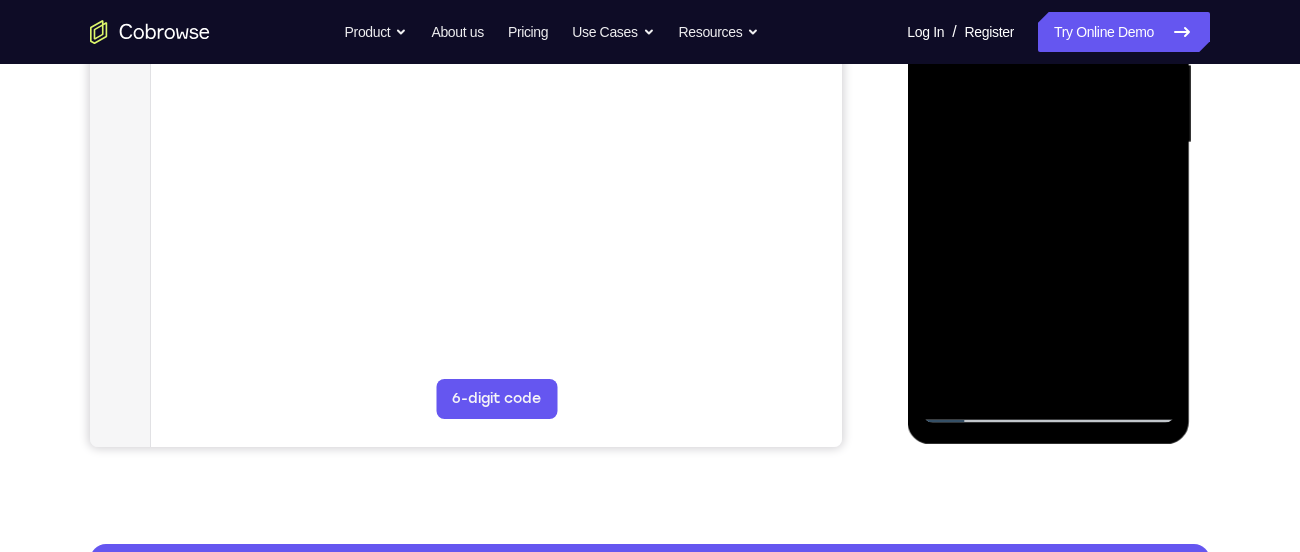 click at bounding box center (1048, 143) 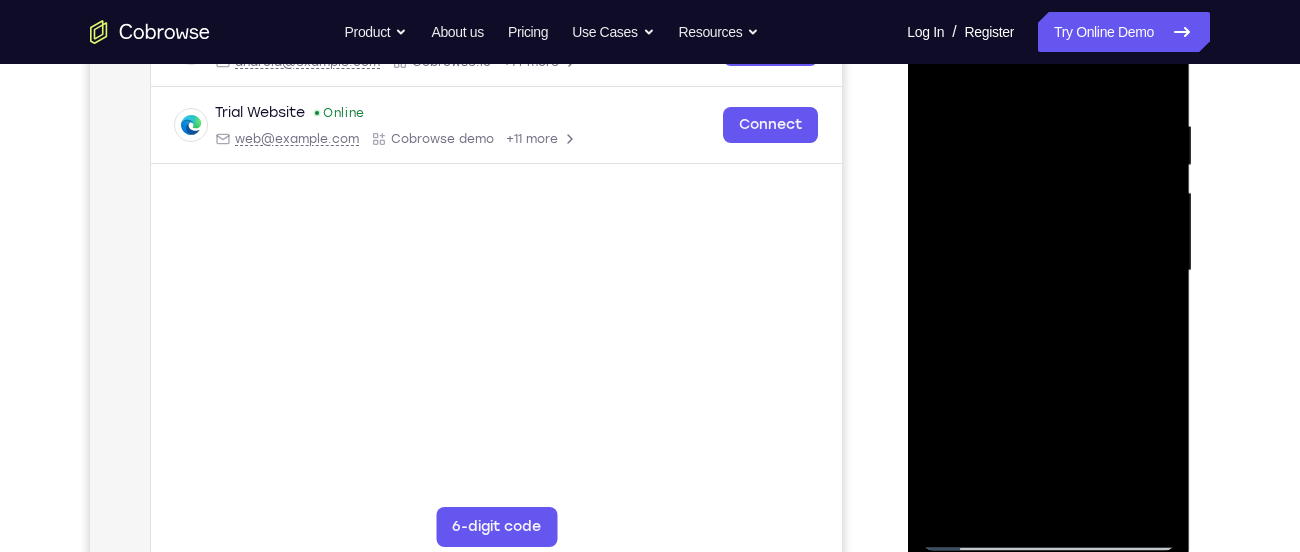 scroll, scrollTop: 356, scrollLeft: 0, axis: vertical 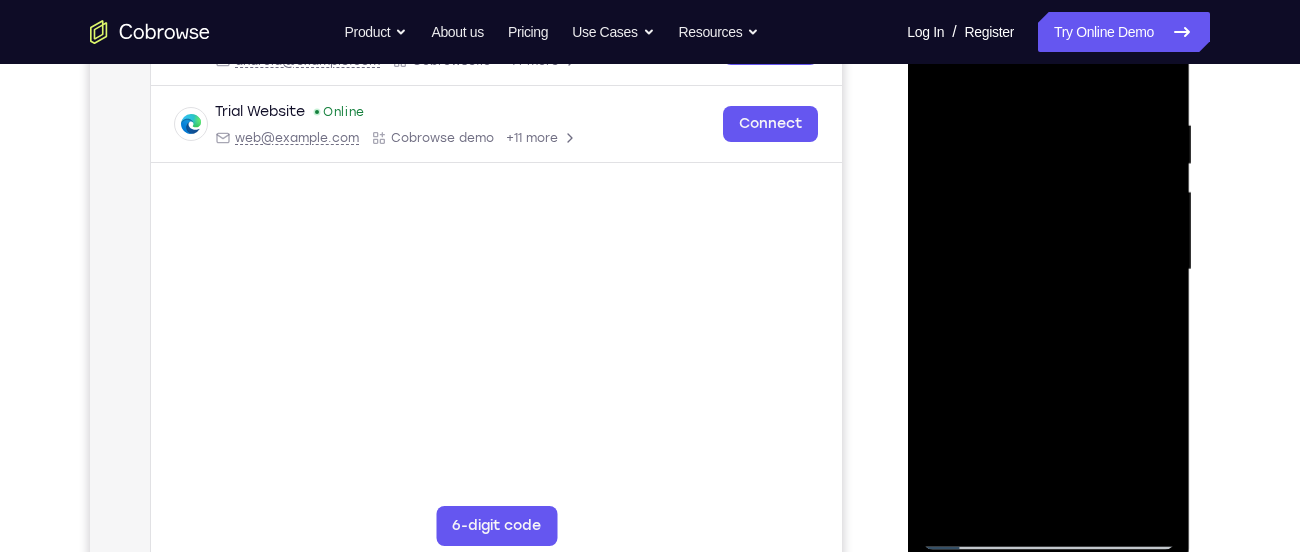 drag, startPoint x: 1102, startPoint y: 145, endPoint x: 1103, endPoint y: 425, distance: 280.0018 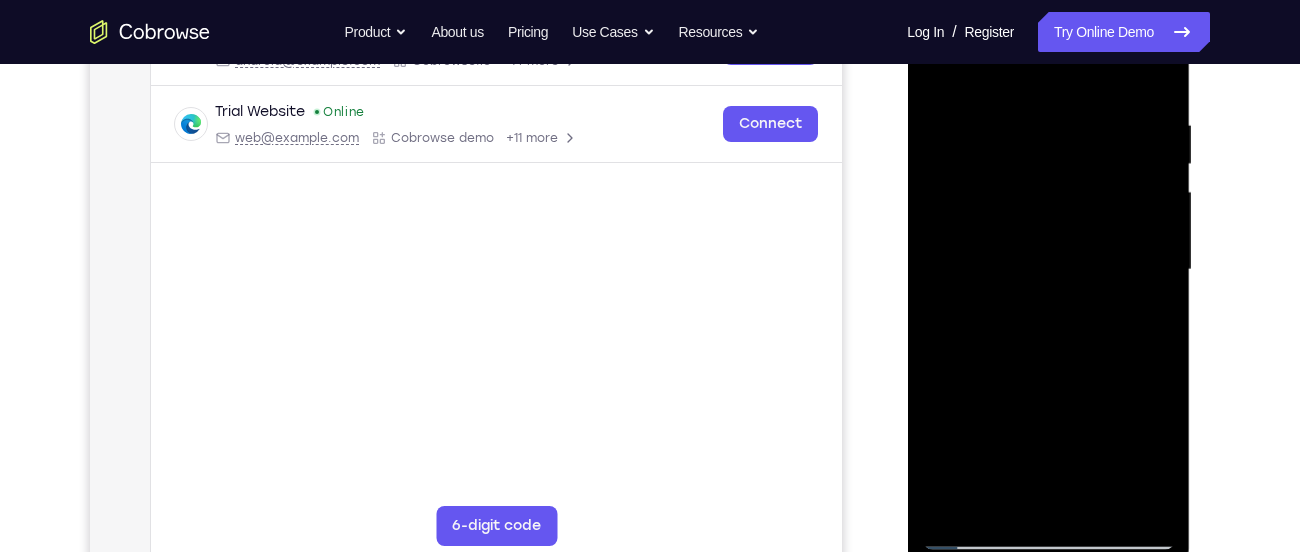 drag, startPoint x: 1034, startPoint y: 151, endPoint x: 1080, endPoint y: 425, distance: 277.83447 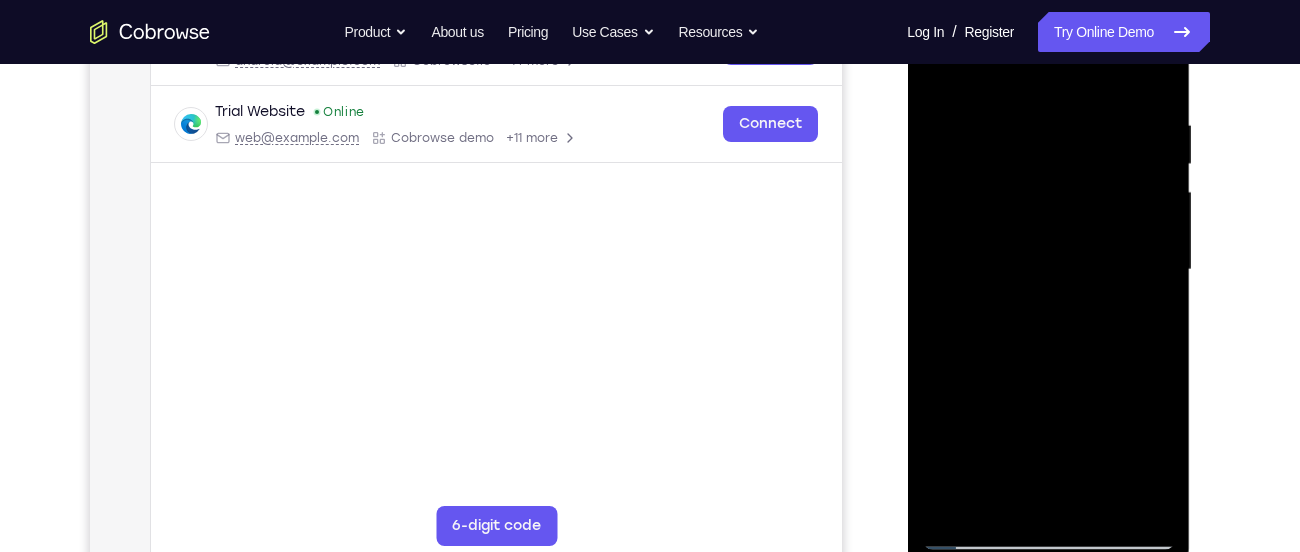 drag, startPoint x: 1088, startPoint y: 145, endPoint x: 1127, endPoint y: 409, distance: 266.86514 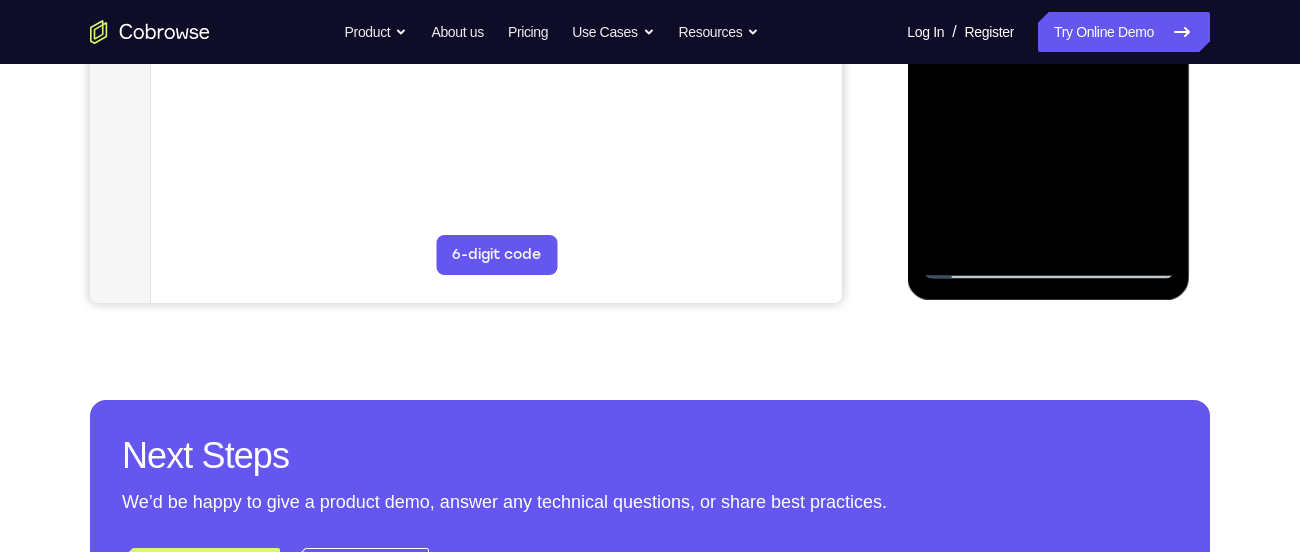scroll, scrollTop: 626, scrollLeft: 0, axis: vertical 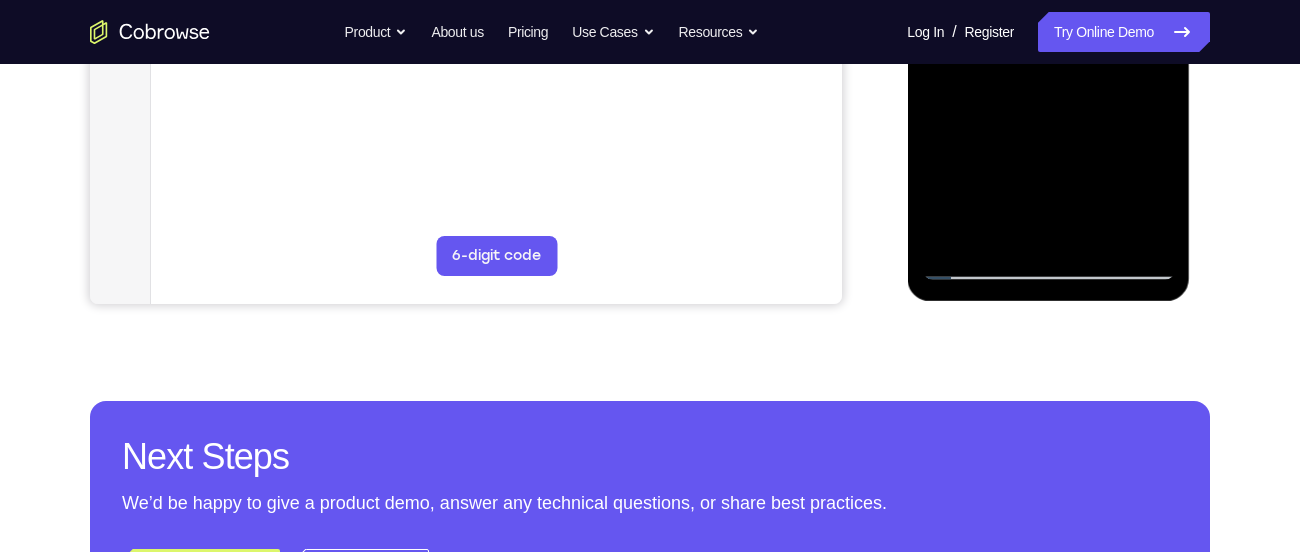 click at bounding box center (1048, 0) 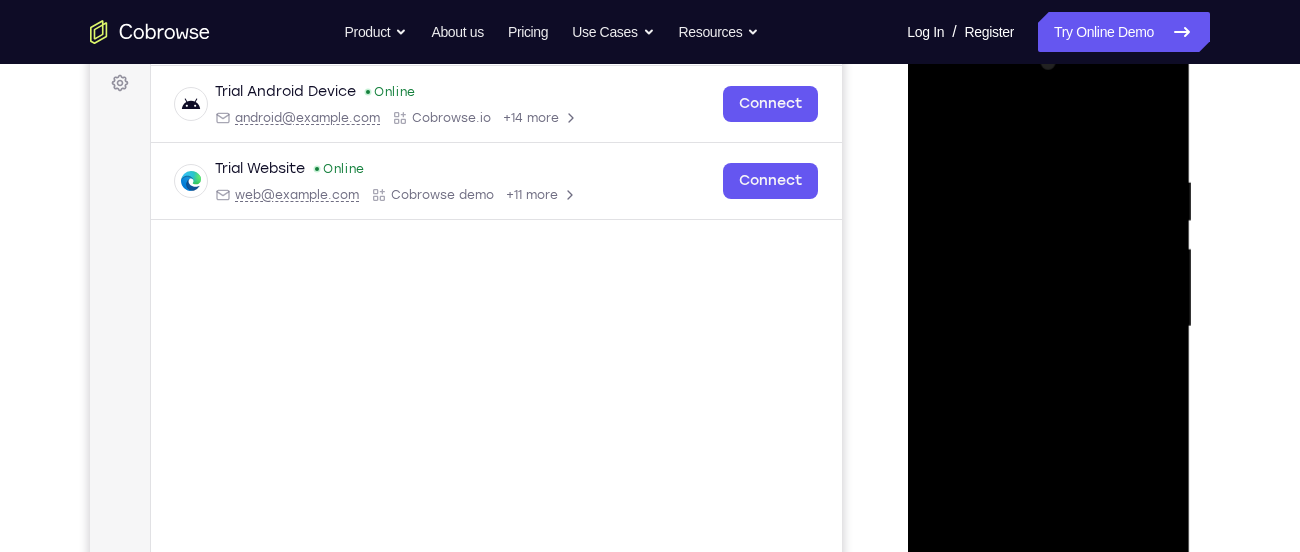 scroll, scrollTop: 298, scrollLeft: 0, axis: vertical 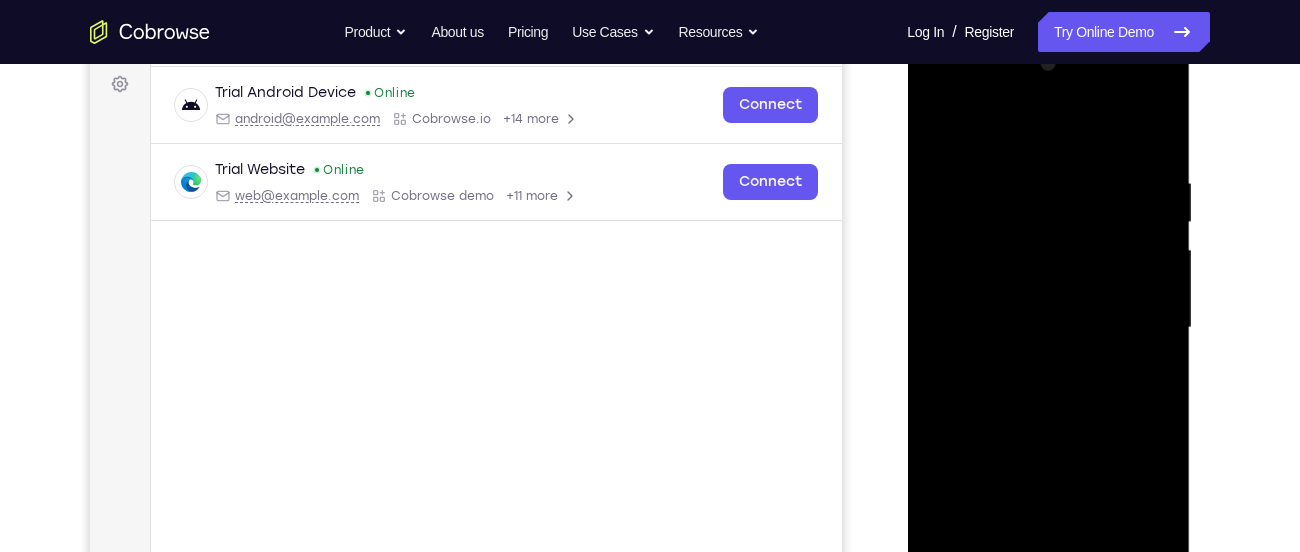 drag, startPoint x: 1087, startPoint y: 196, endPoint x: 1085, endPoint y: 414, distance: 218.00917 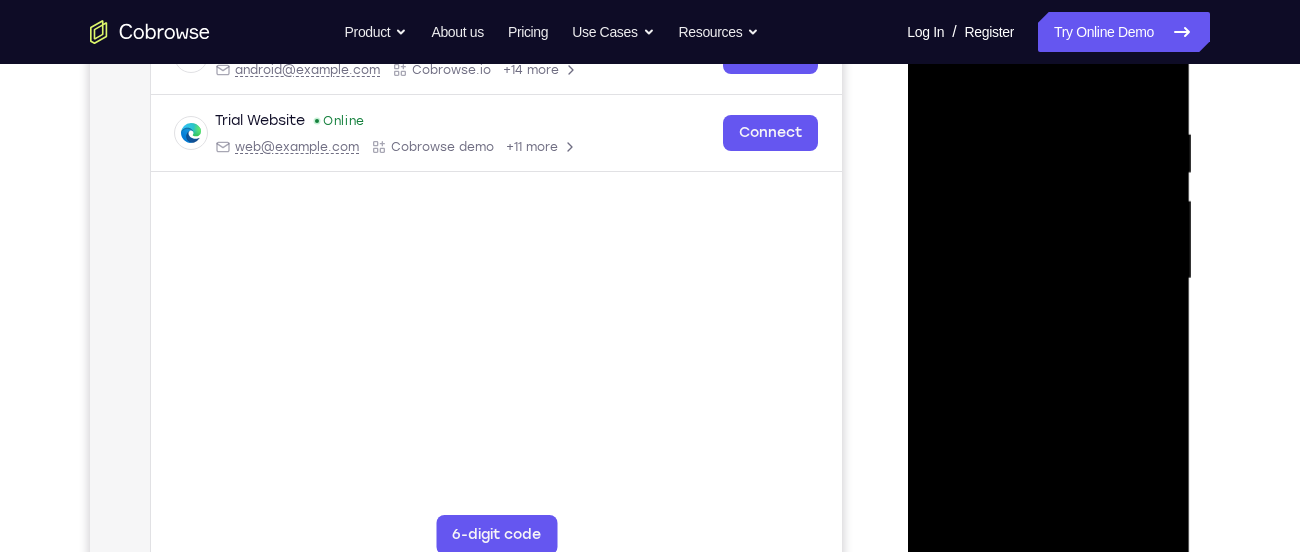 scroll, scrollTop: 348, scrollLeft: 0, axis: vertical 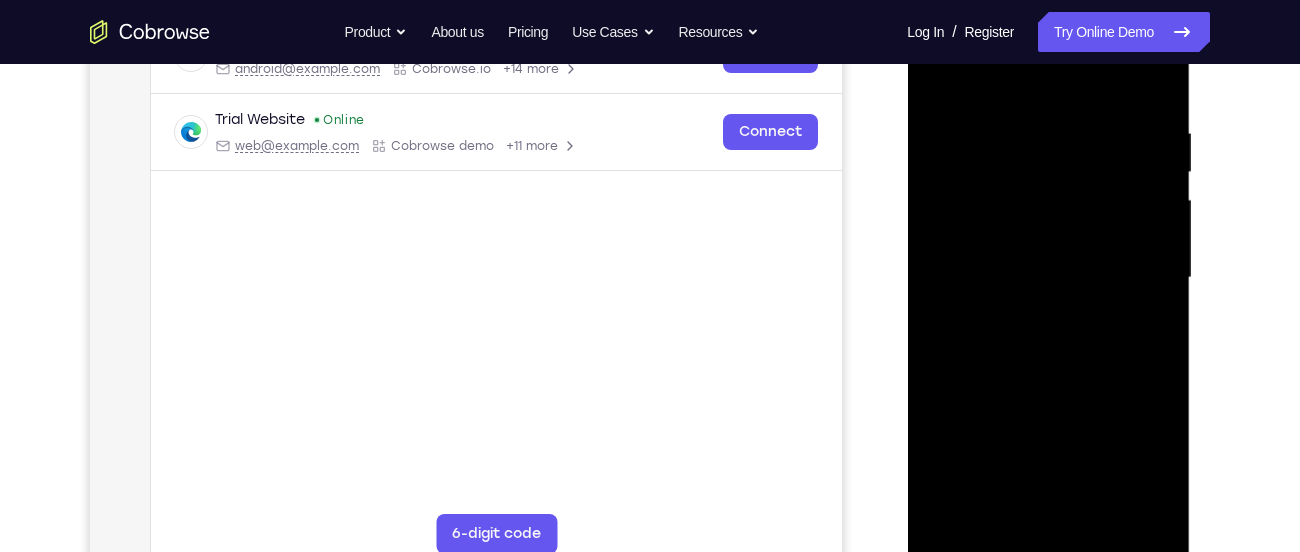 click at bounding box center (1048, 278) 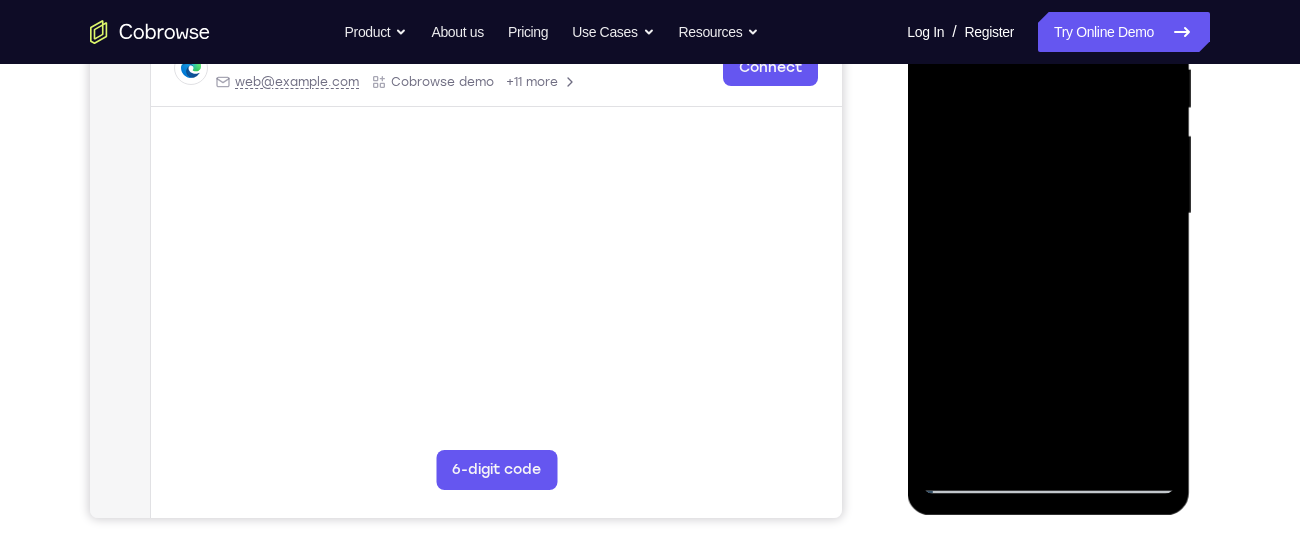 scroll, scrollTop: 413, scrollLeft: 0, axis: vertical 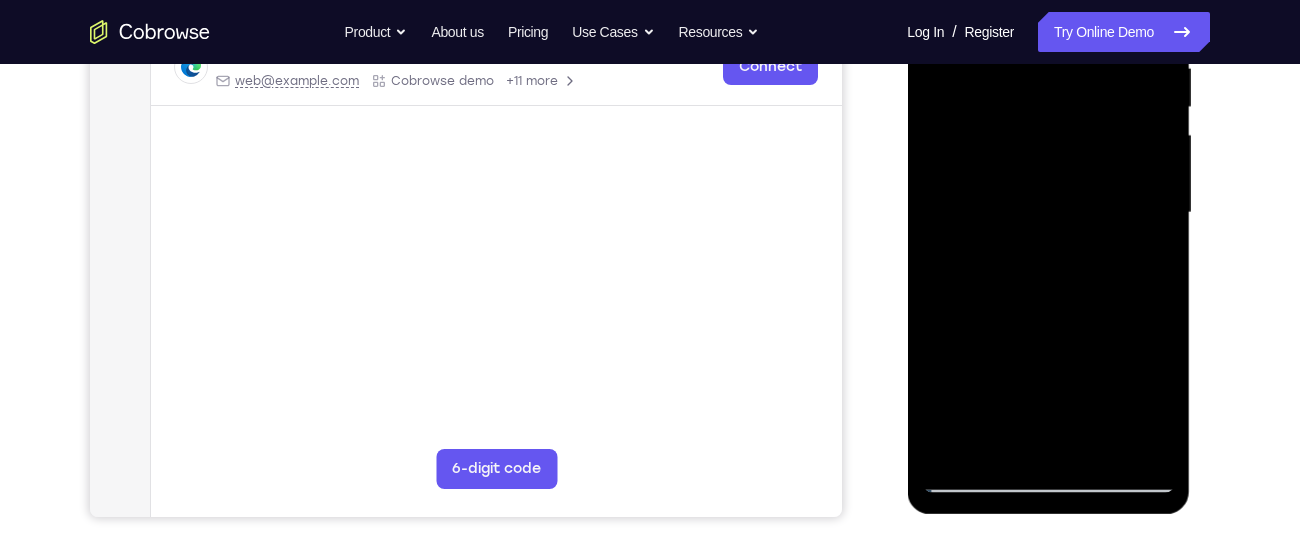 click at bounding box center (1048, 213) 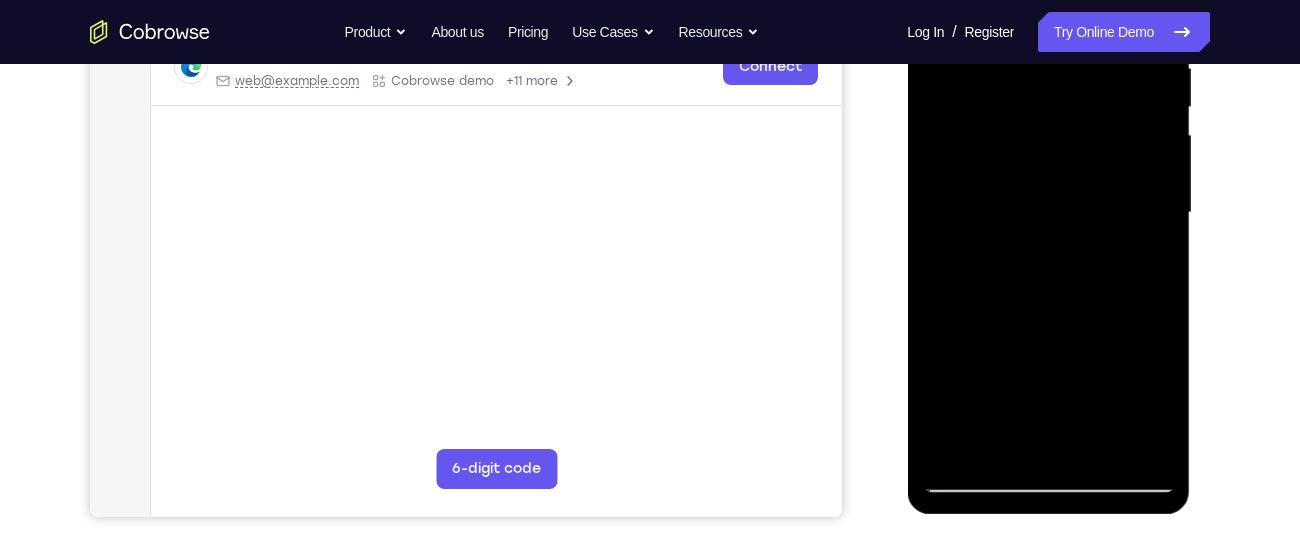 click at bounding box center [1048, 213] 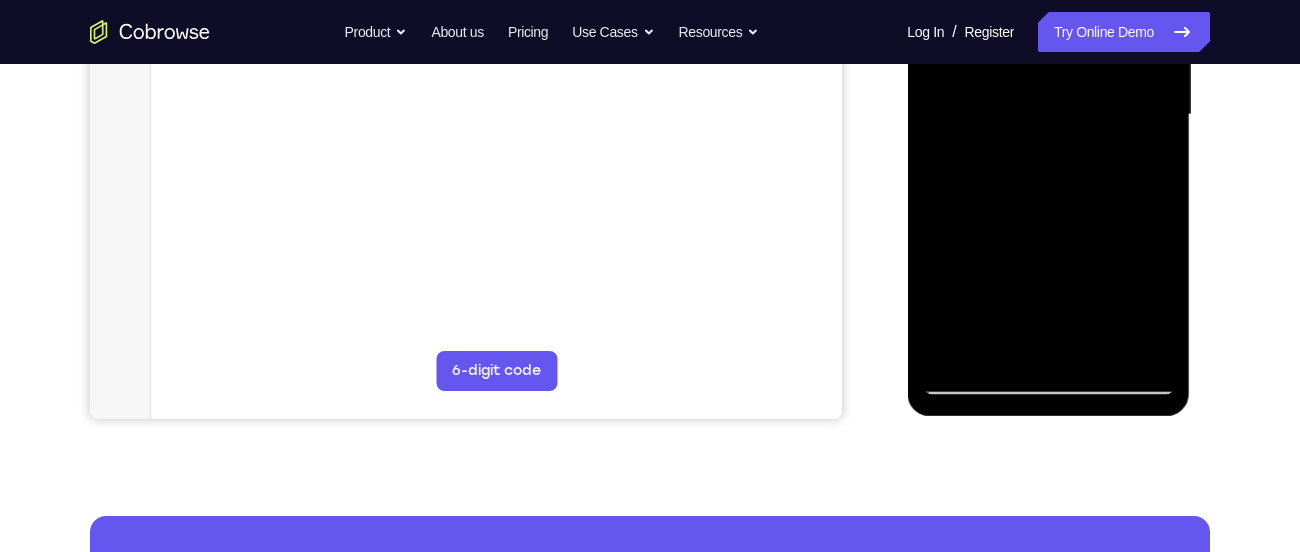 scroll, scrollTop: 514, scrollLeft: 0, axis: vertical 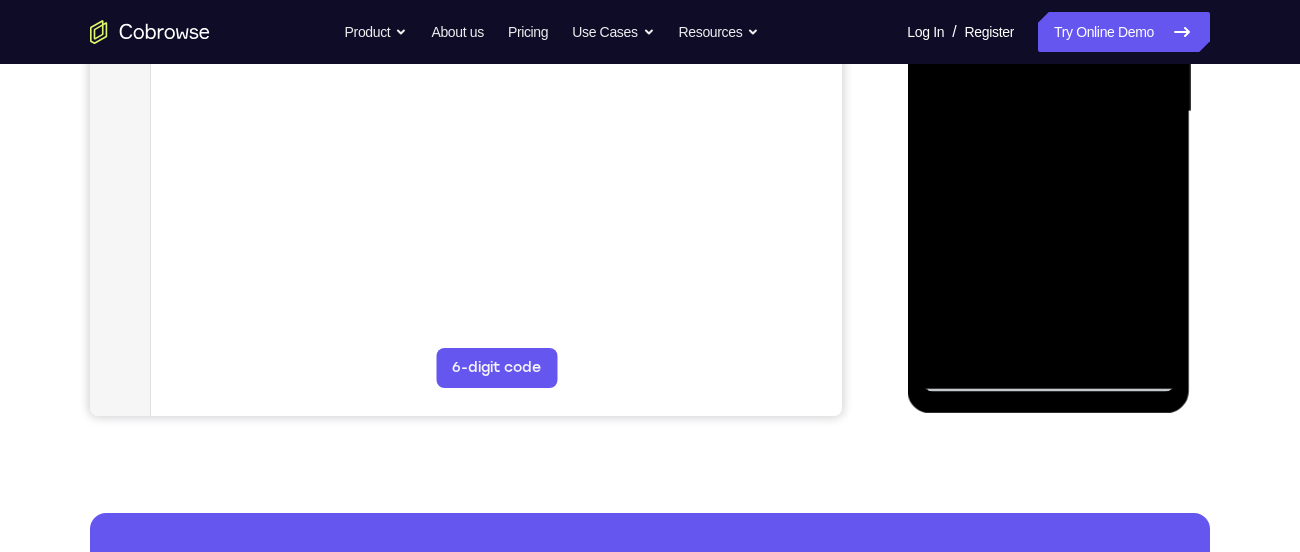 click at bounding box center (1048, 112) 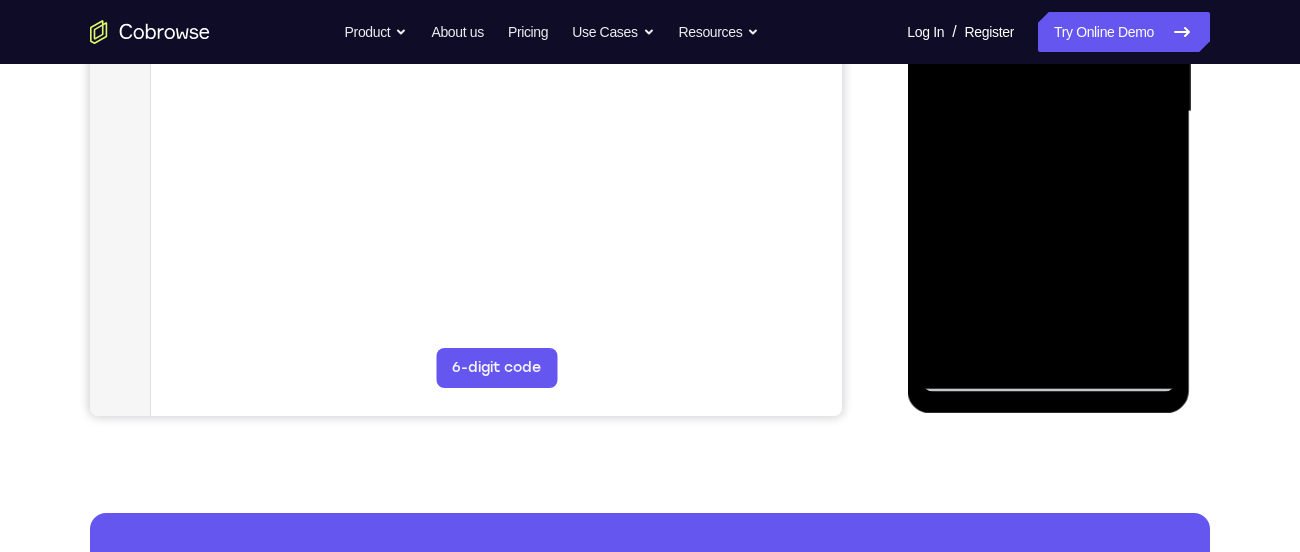 click at bounding box center [1048, 112] 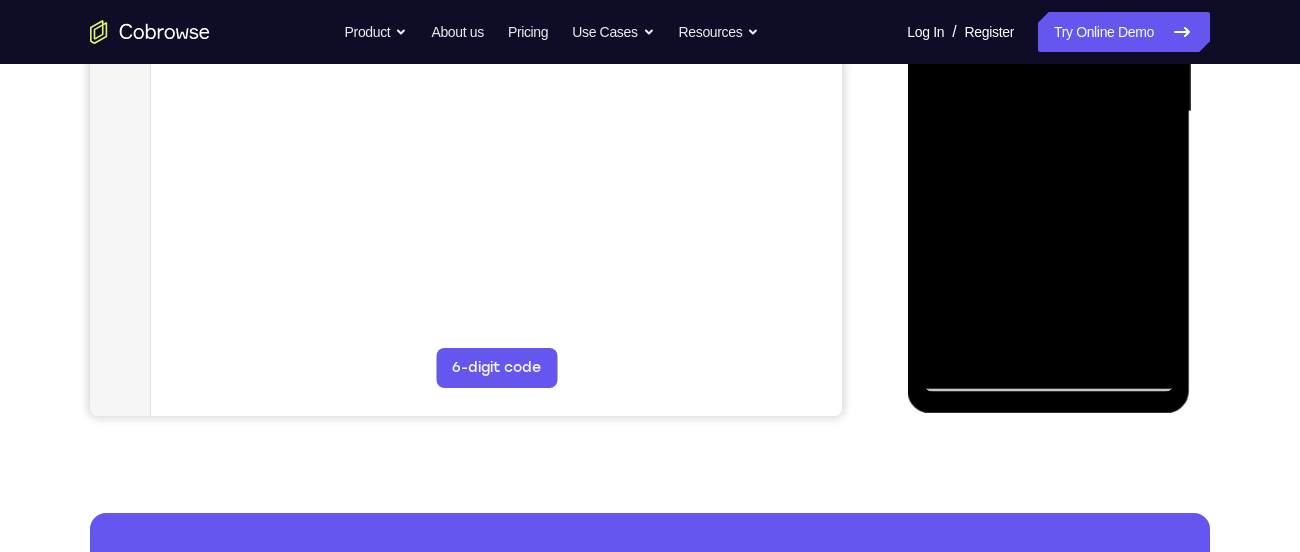click at bounding box center (1048, 112) 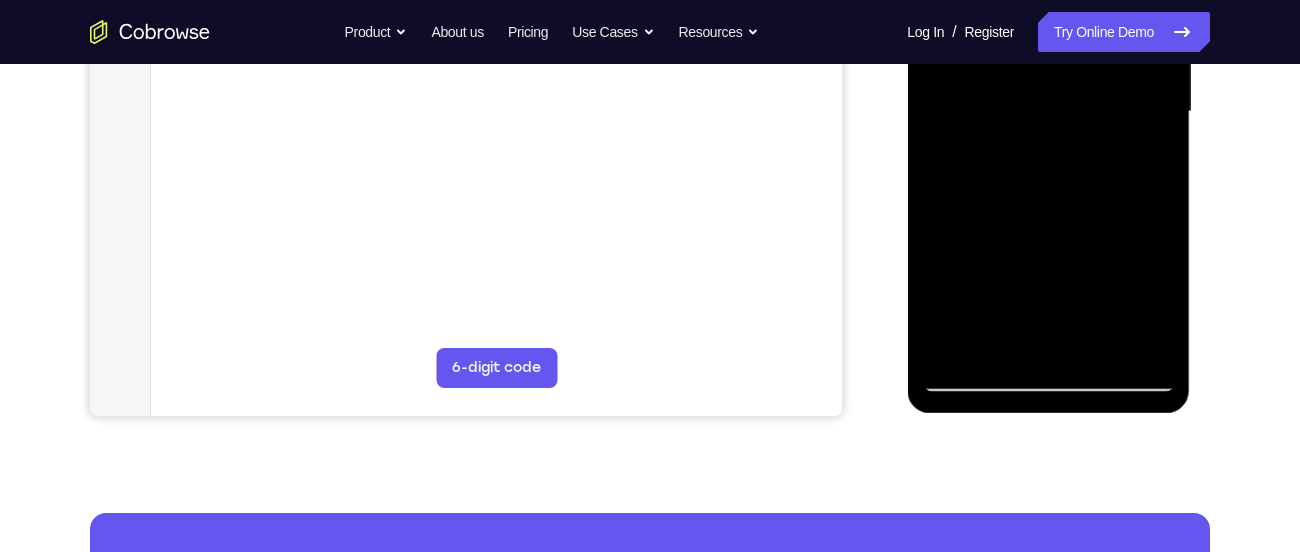 click at bounding box center (1048, 112) 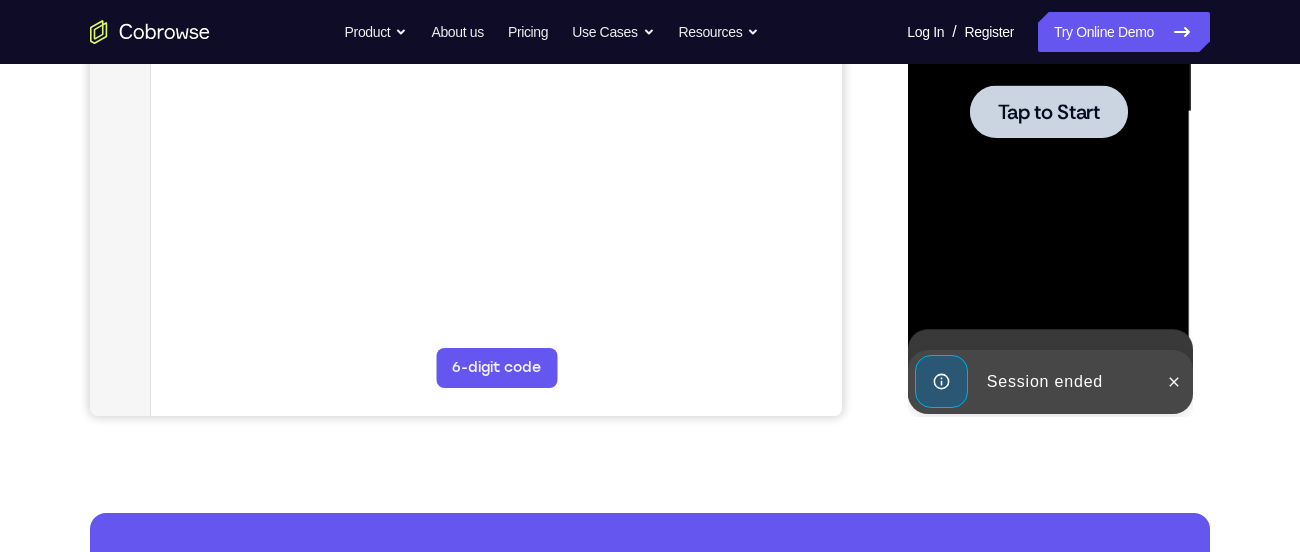 click at bounding box center [1048, 112] 